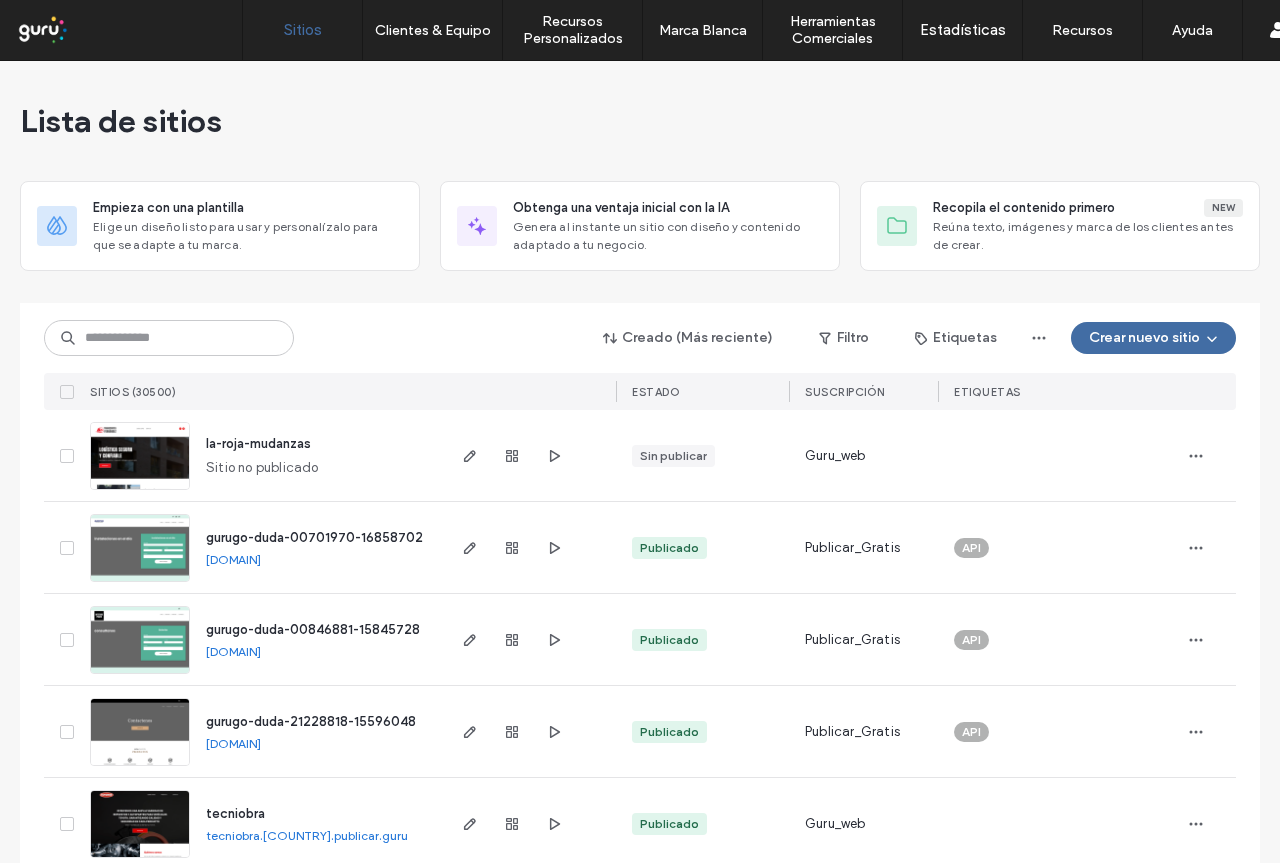 scroll, scrollTop: 0, scrollLeft: 0, axis: both 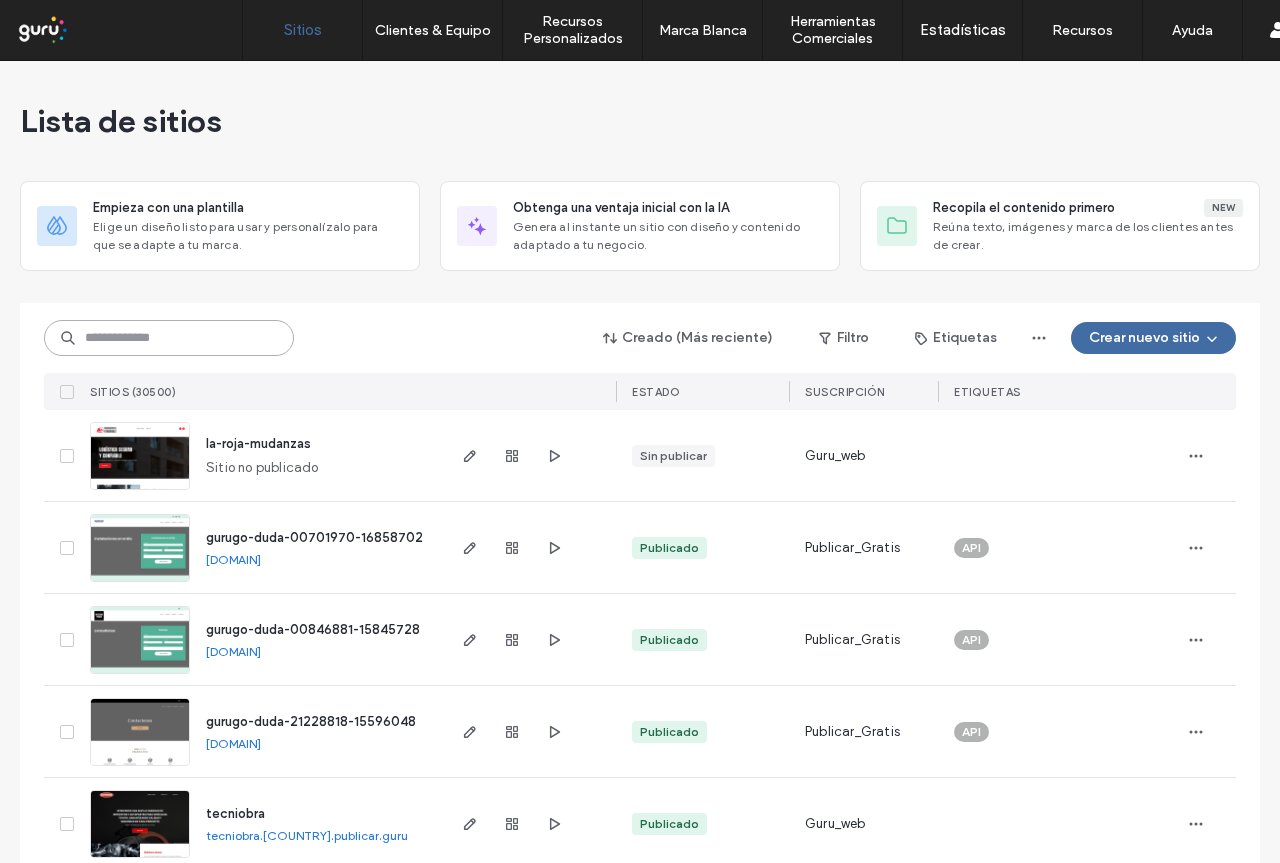 click at bounding box center [169, 338] 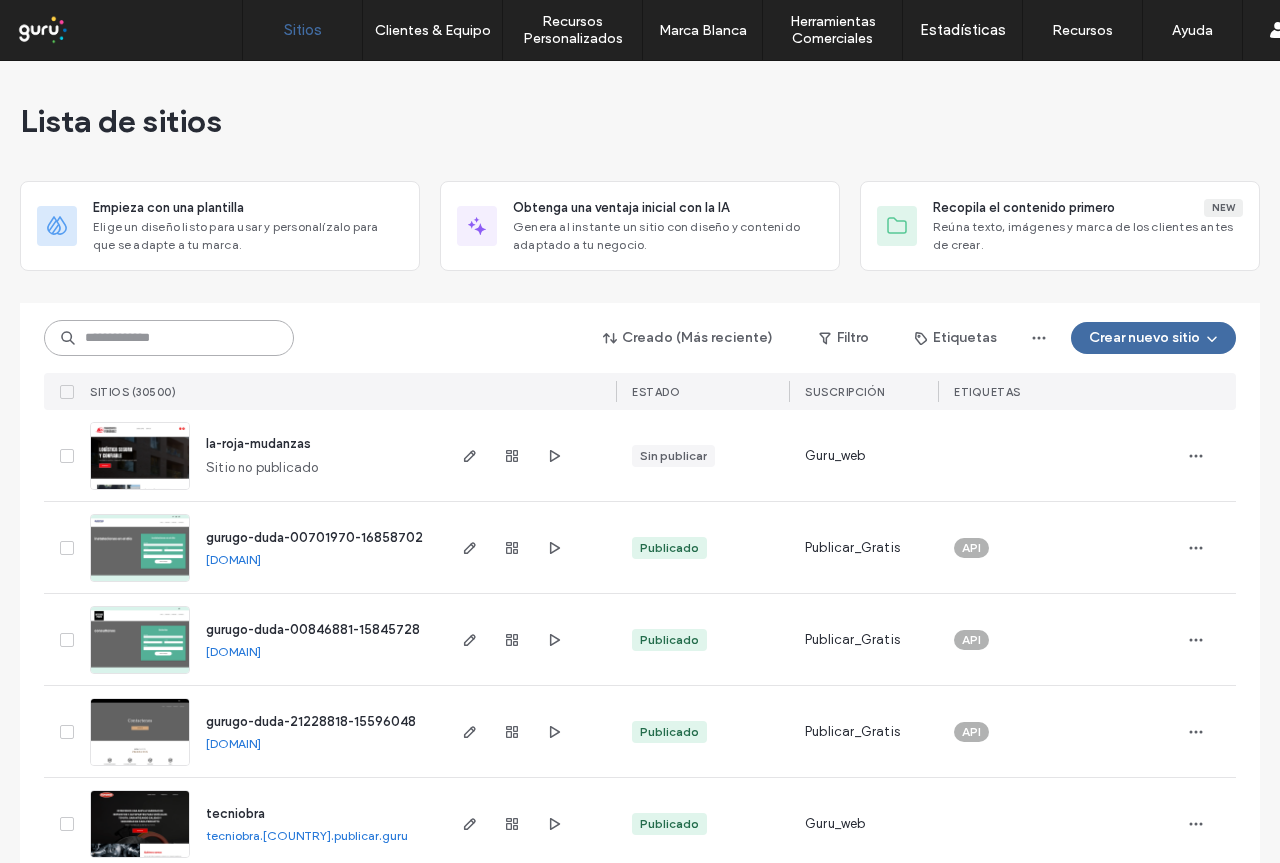 paste on "********" 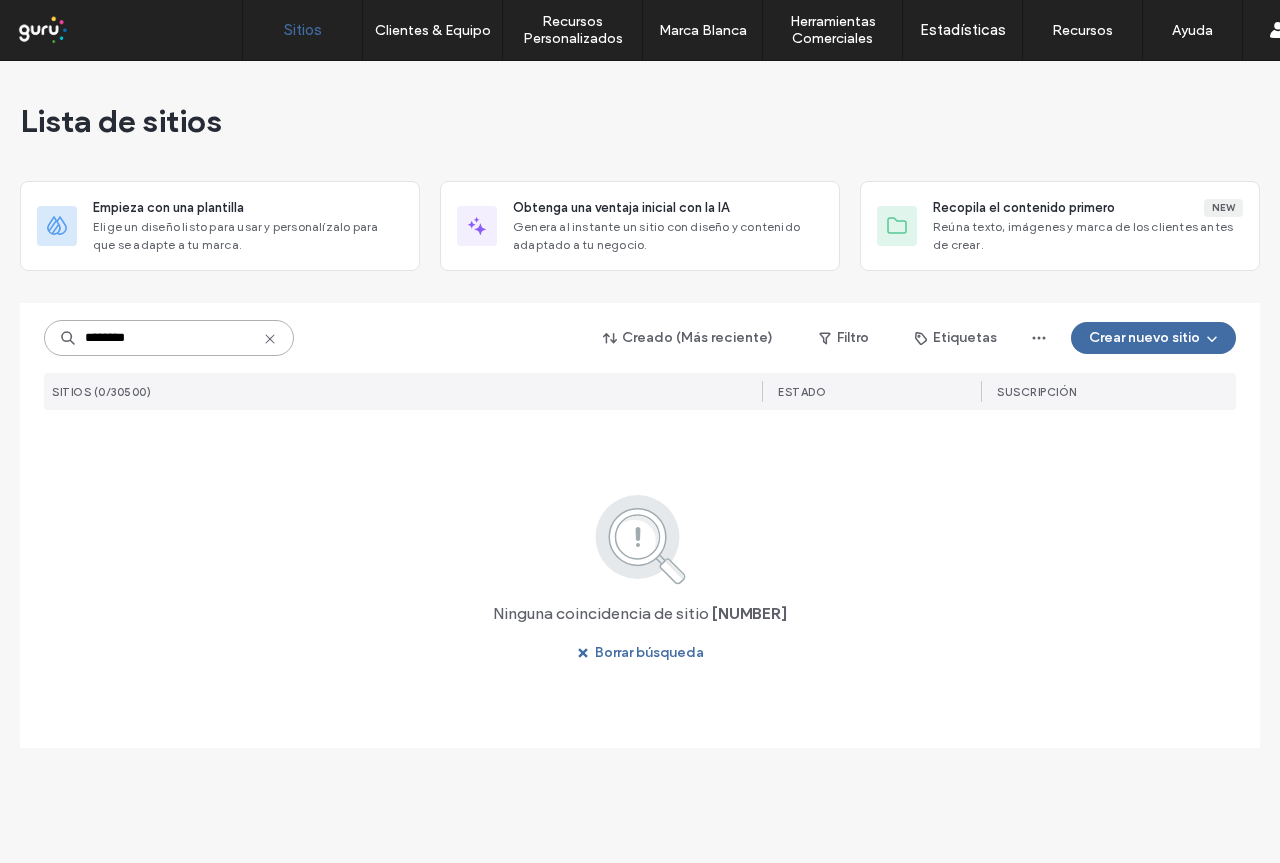 drag, startPoint x: 217, startPoint y: 343, endPoint x: 0, endPoint y: 349, distance: 217.08293 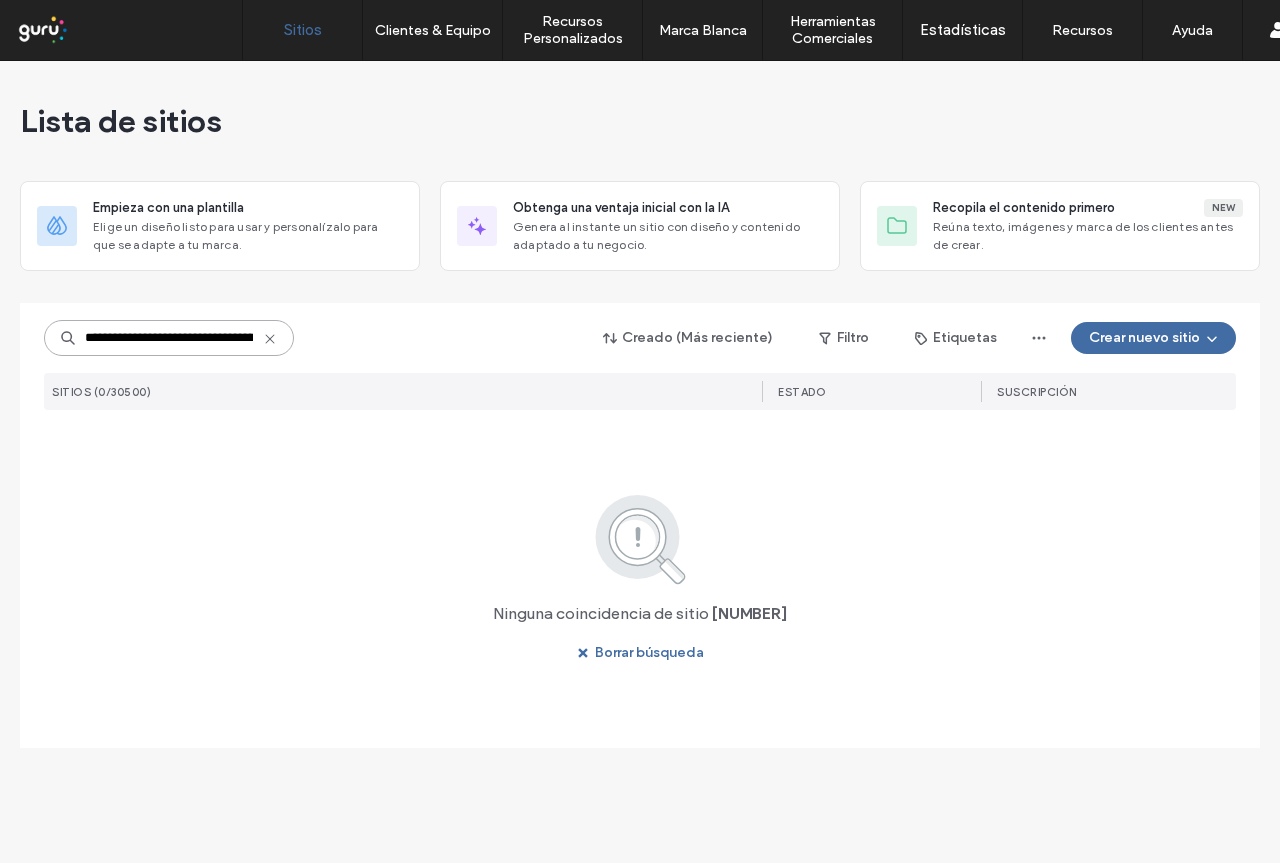 scroll, scrollTop: 0, scrollLeft: 119, axis: horizontal 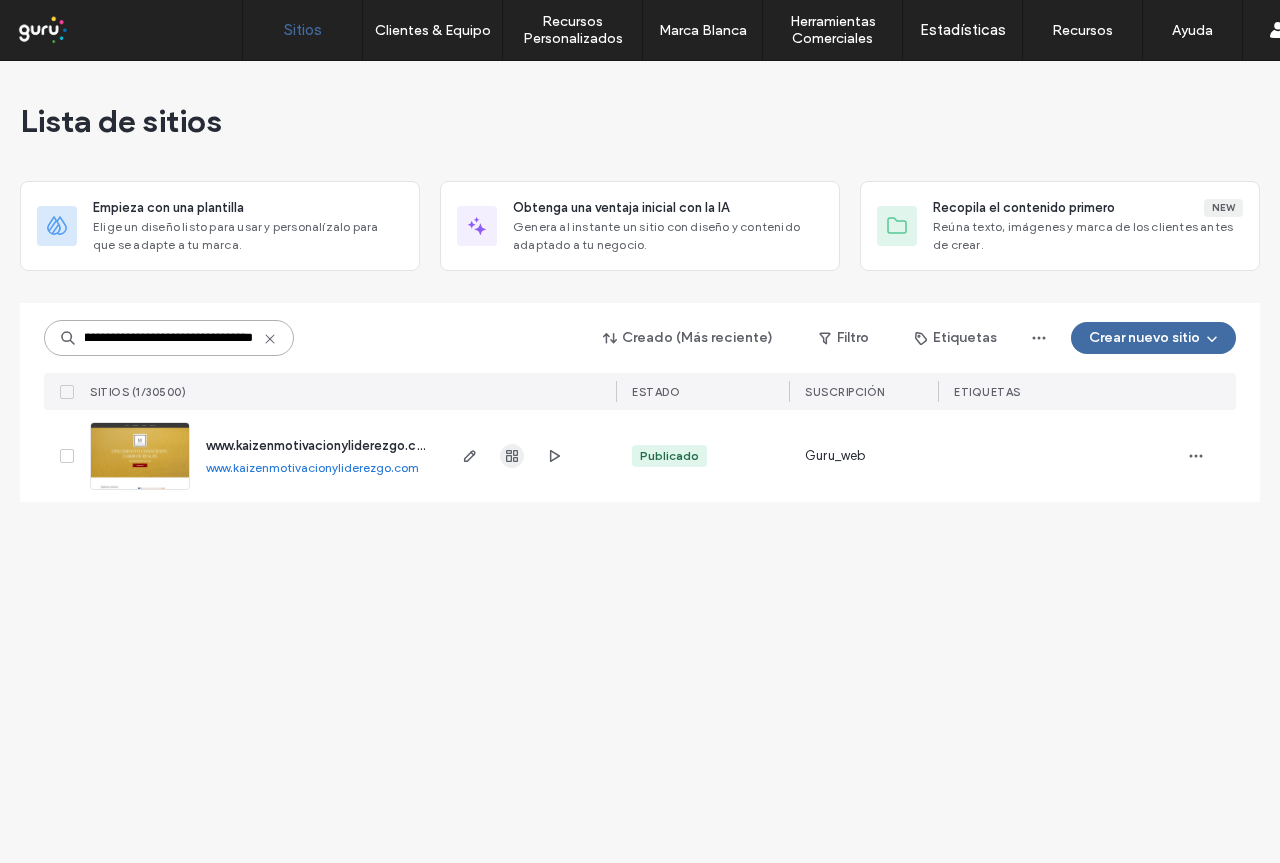 type on "**********" 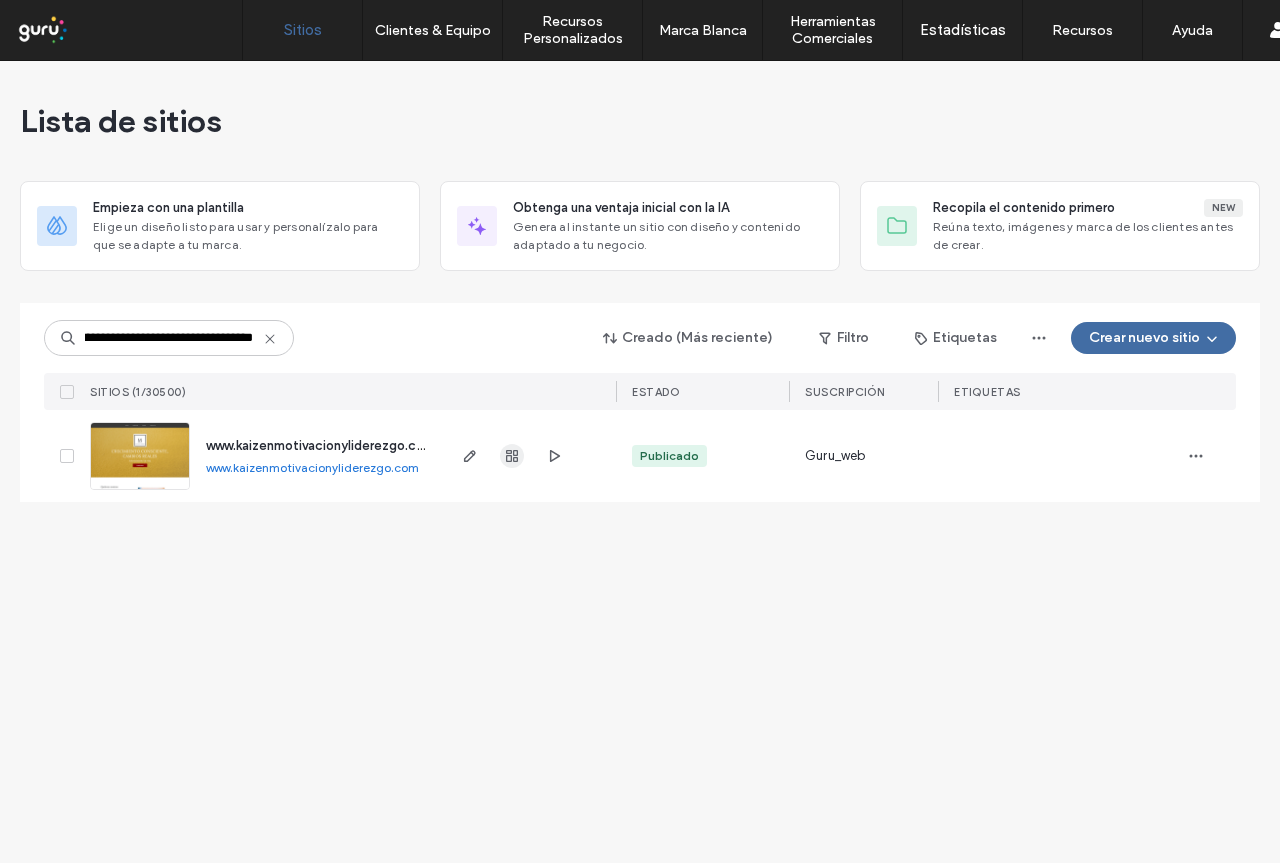 scroll, scrollTop: 0, scrollLeft: 0, axis: both 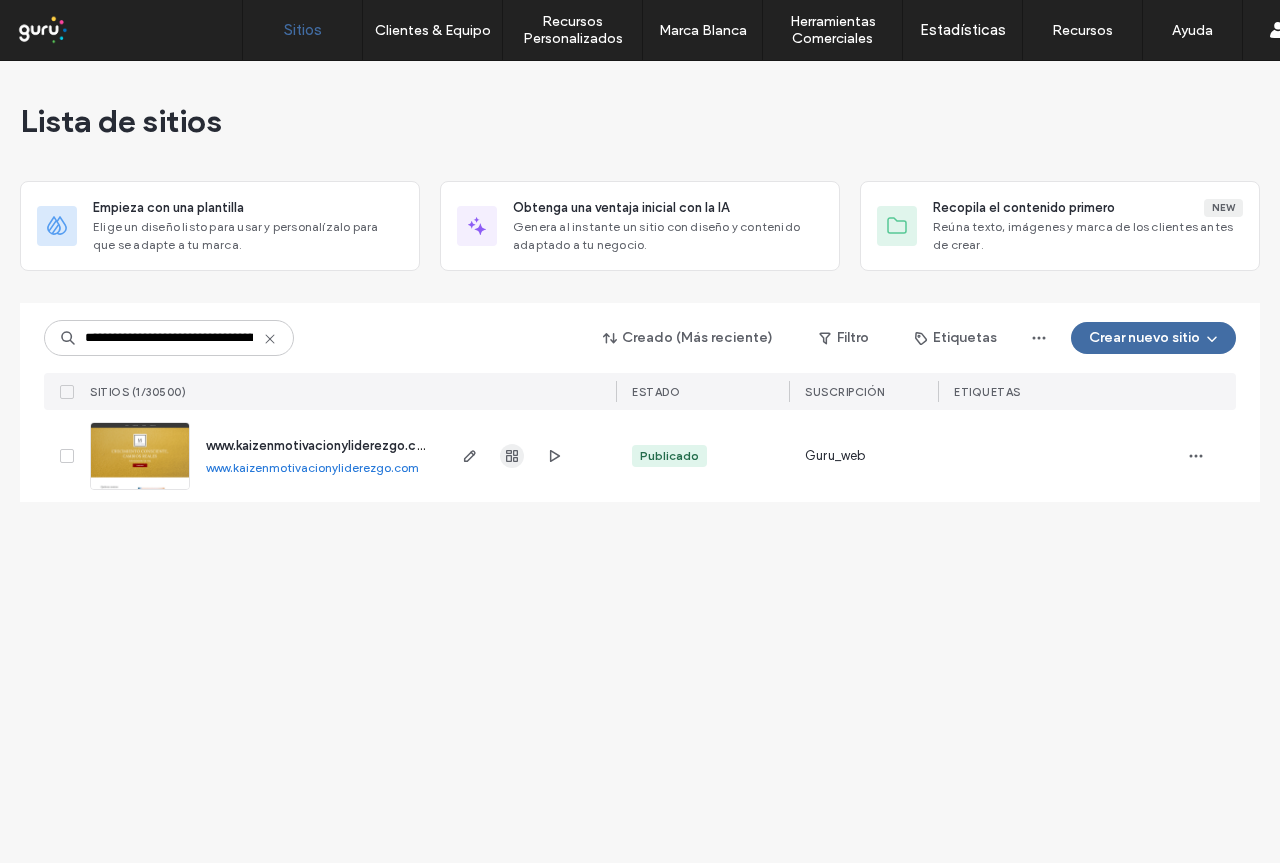 click at bounding box center [512, 456] 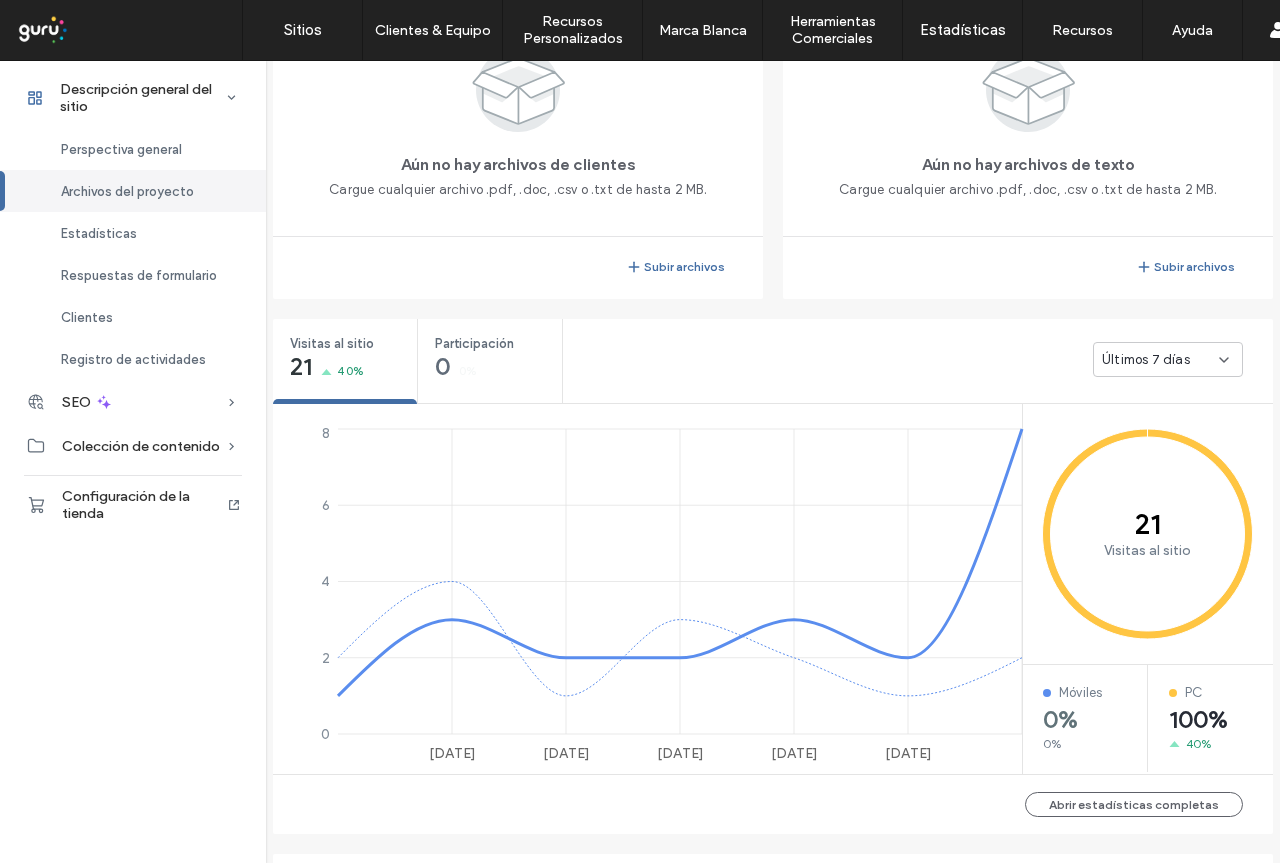 scroll, scrollTop: 386, scrollLeft: 10, axis: both 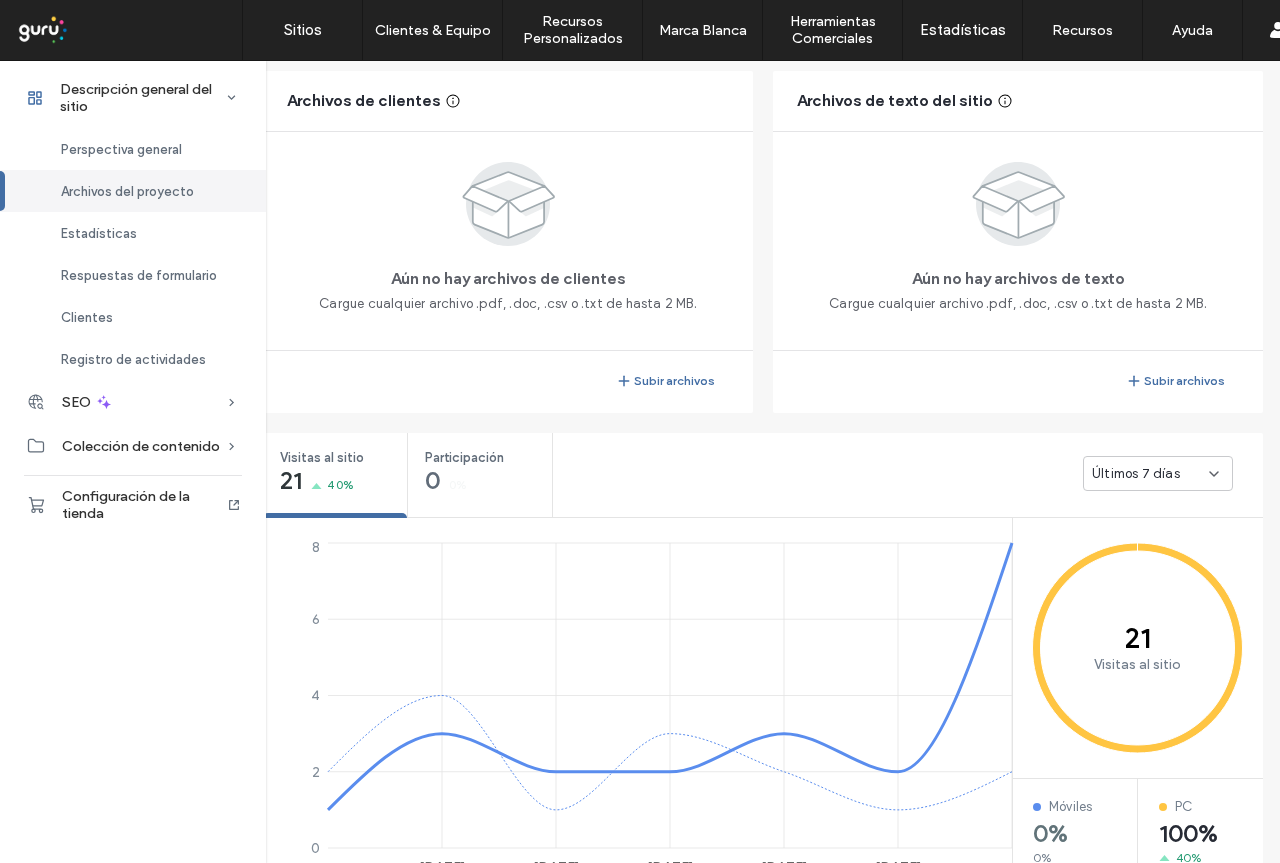 click on "Subir archivos" at bounding box center [1018, 381] 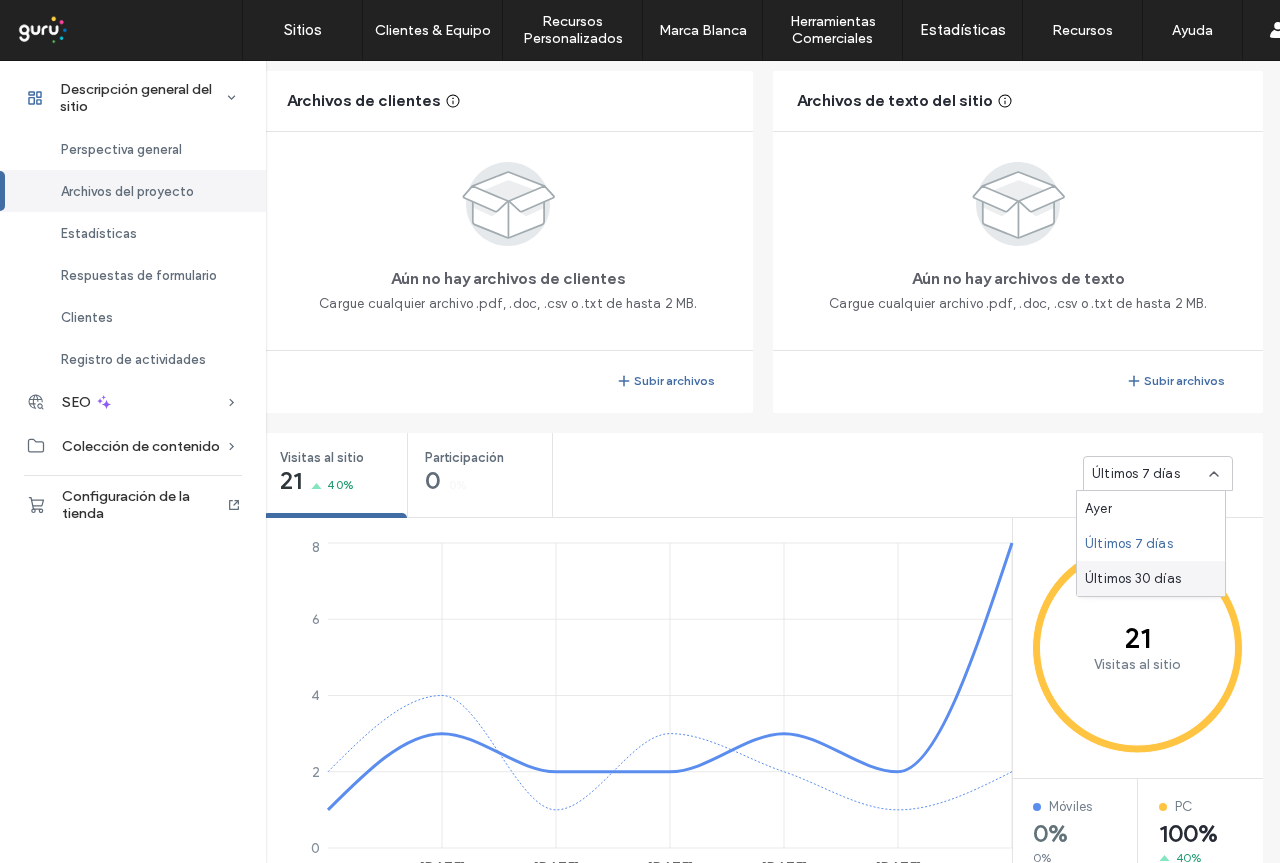 click on "Últimos 30 días" at bounding box center (1133, 579) 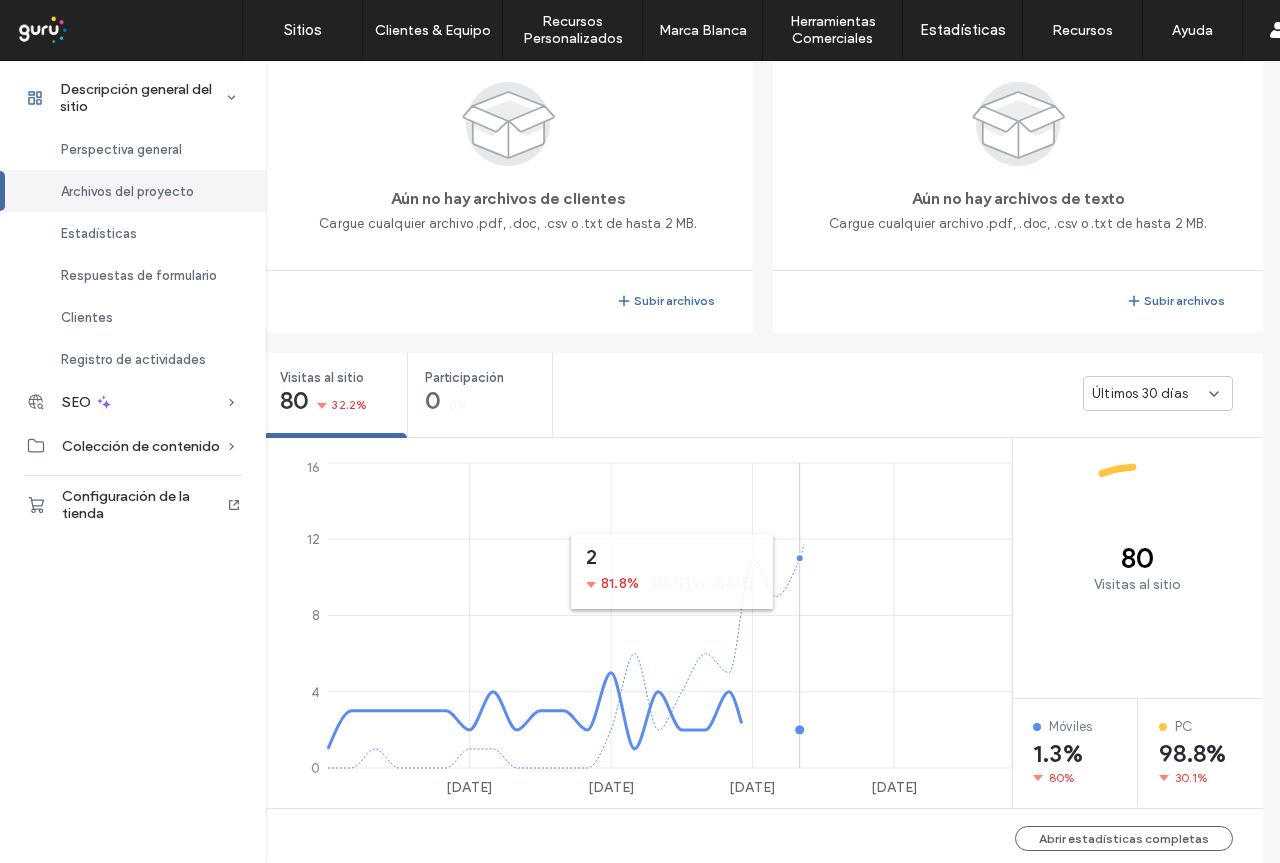 scroll, scrollTop: 586, scrollLeft: 10, axis: both 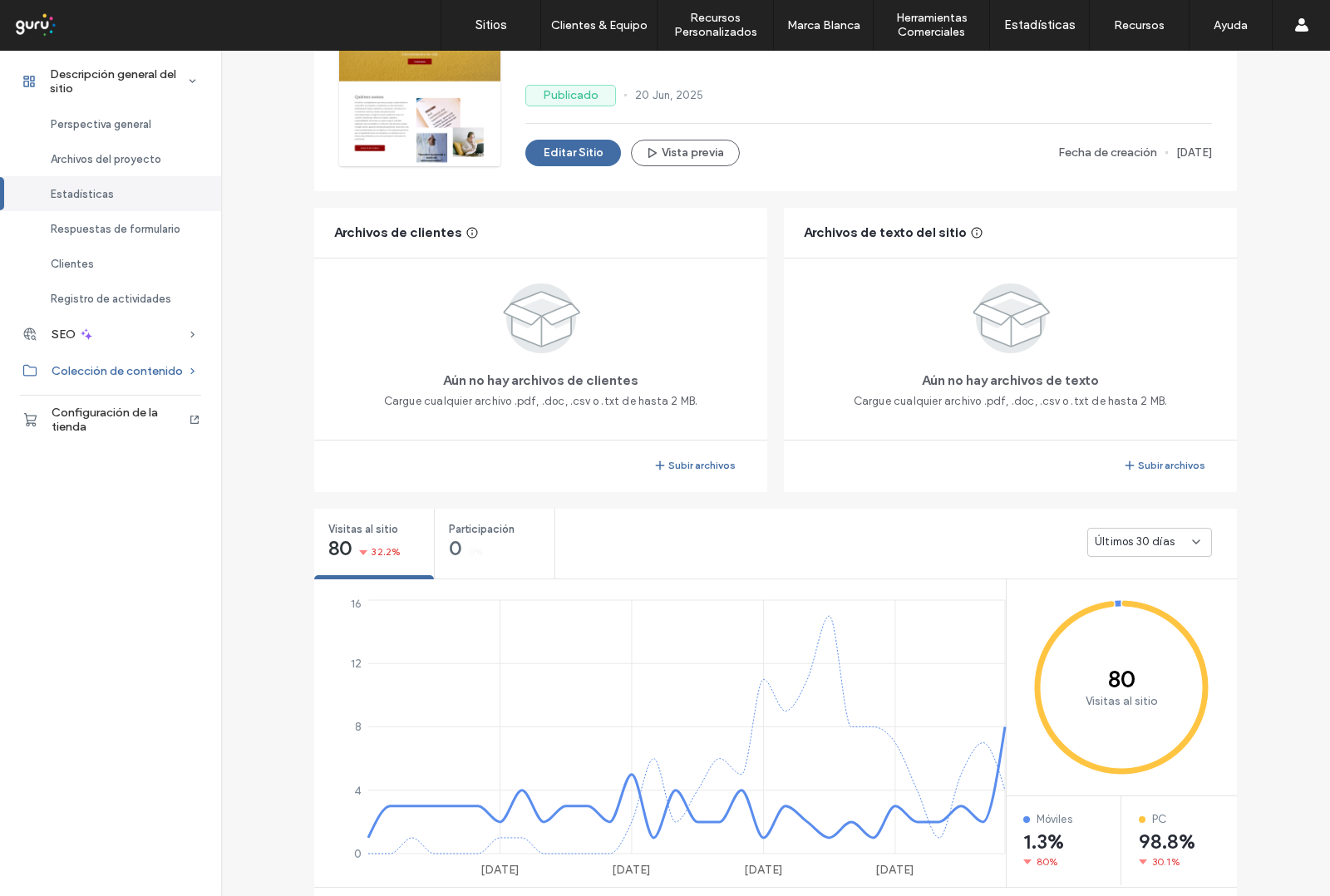 click on "Colección de contenido" at bounding box center (117, 371) 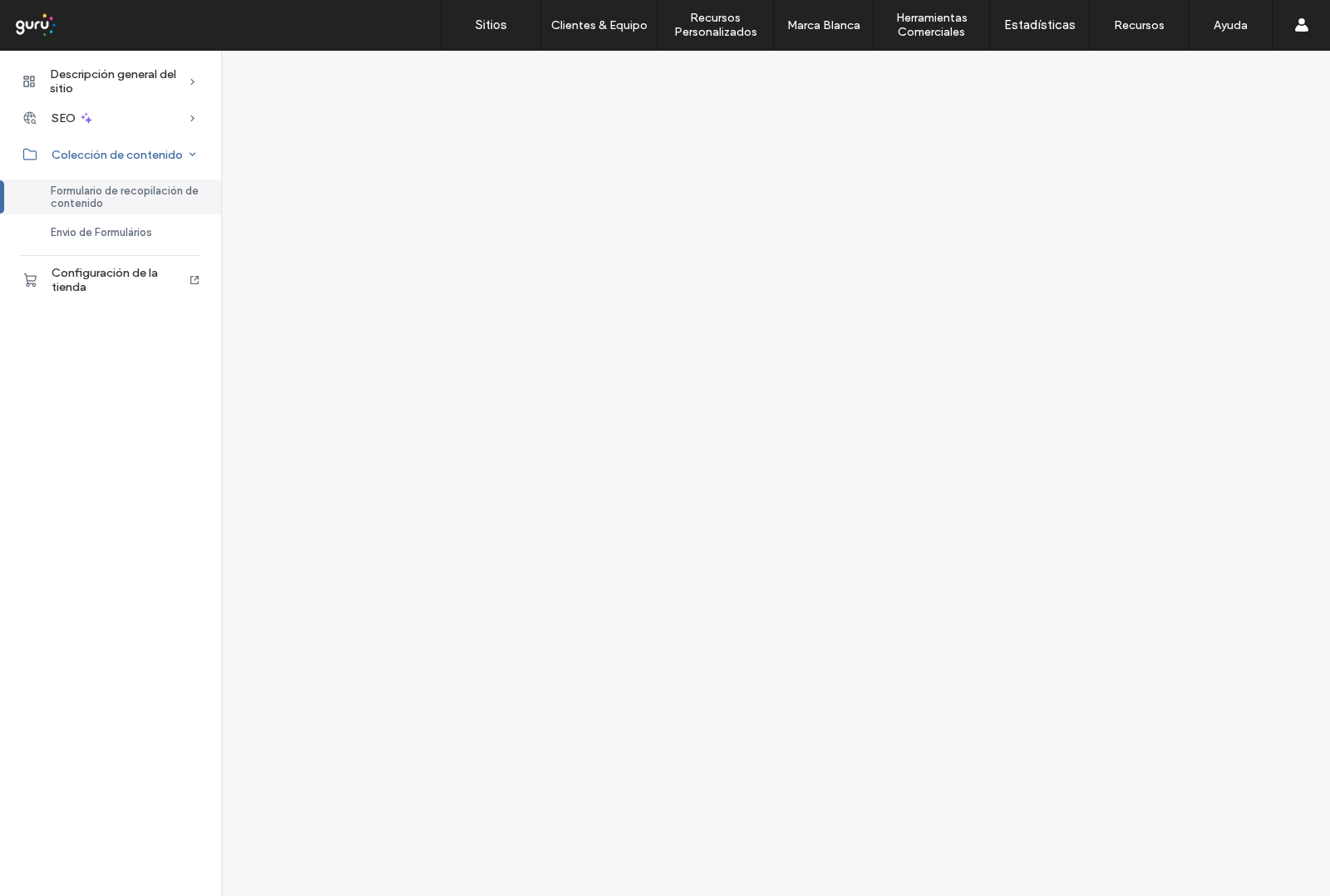 scroll, scrollTop: 0, scrollLeft: 0, axis: both 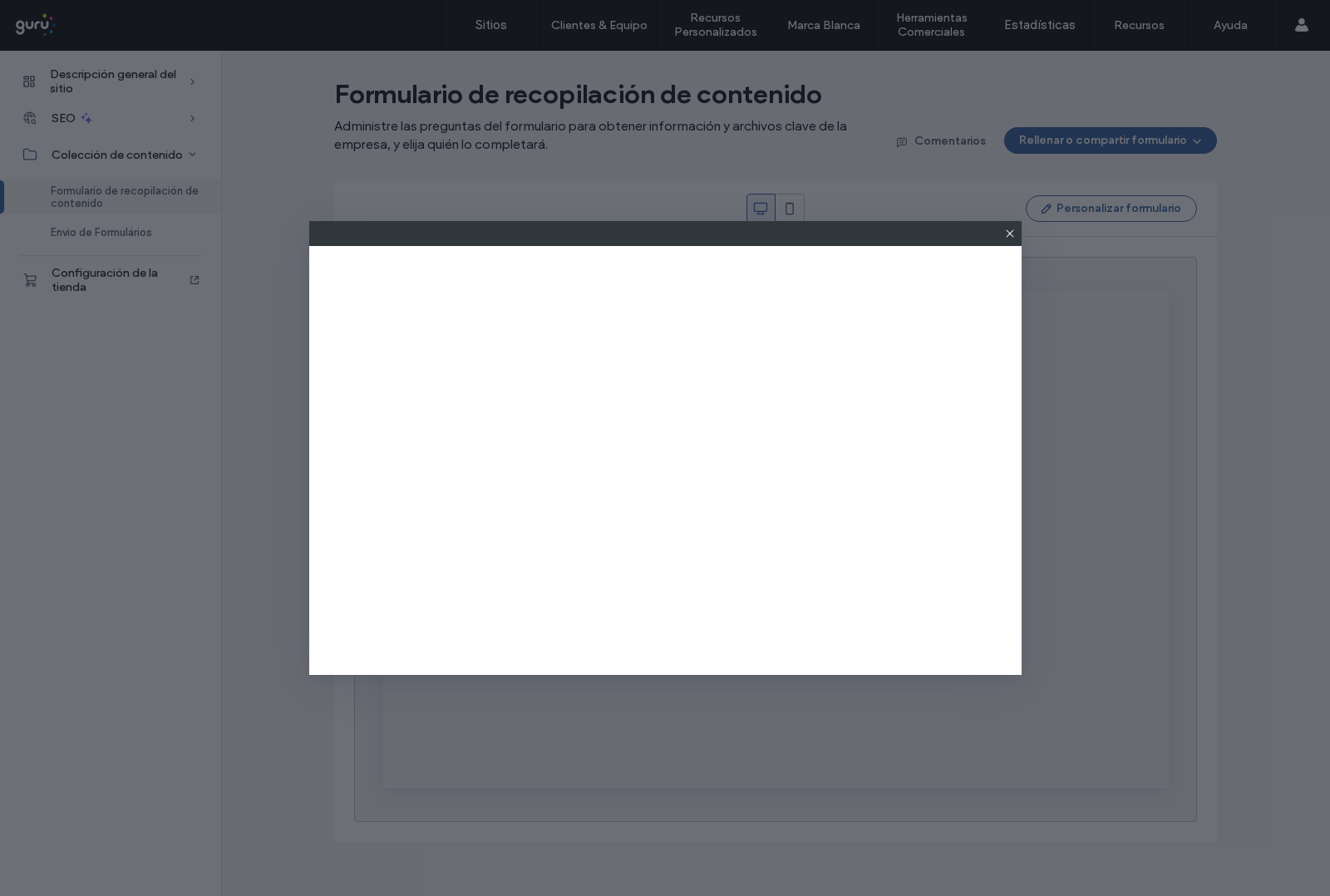 click 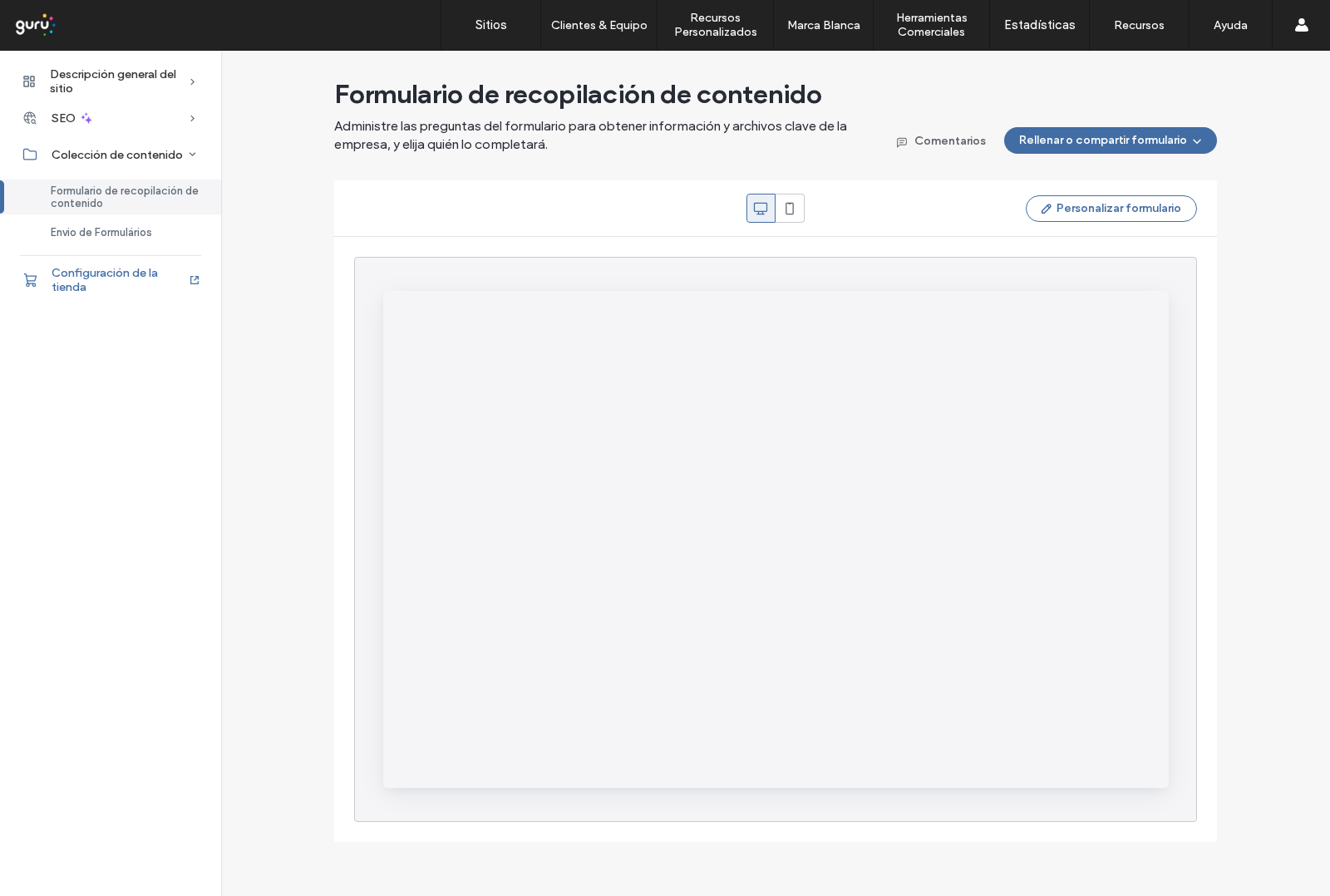 scroll, scrollTop: 0, scrollLeft: 0, axis: both 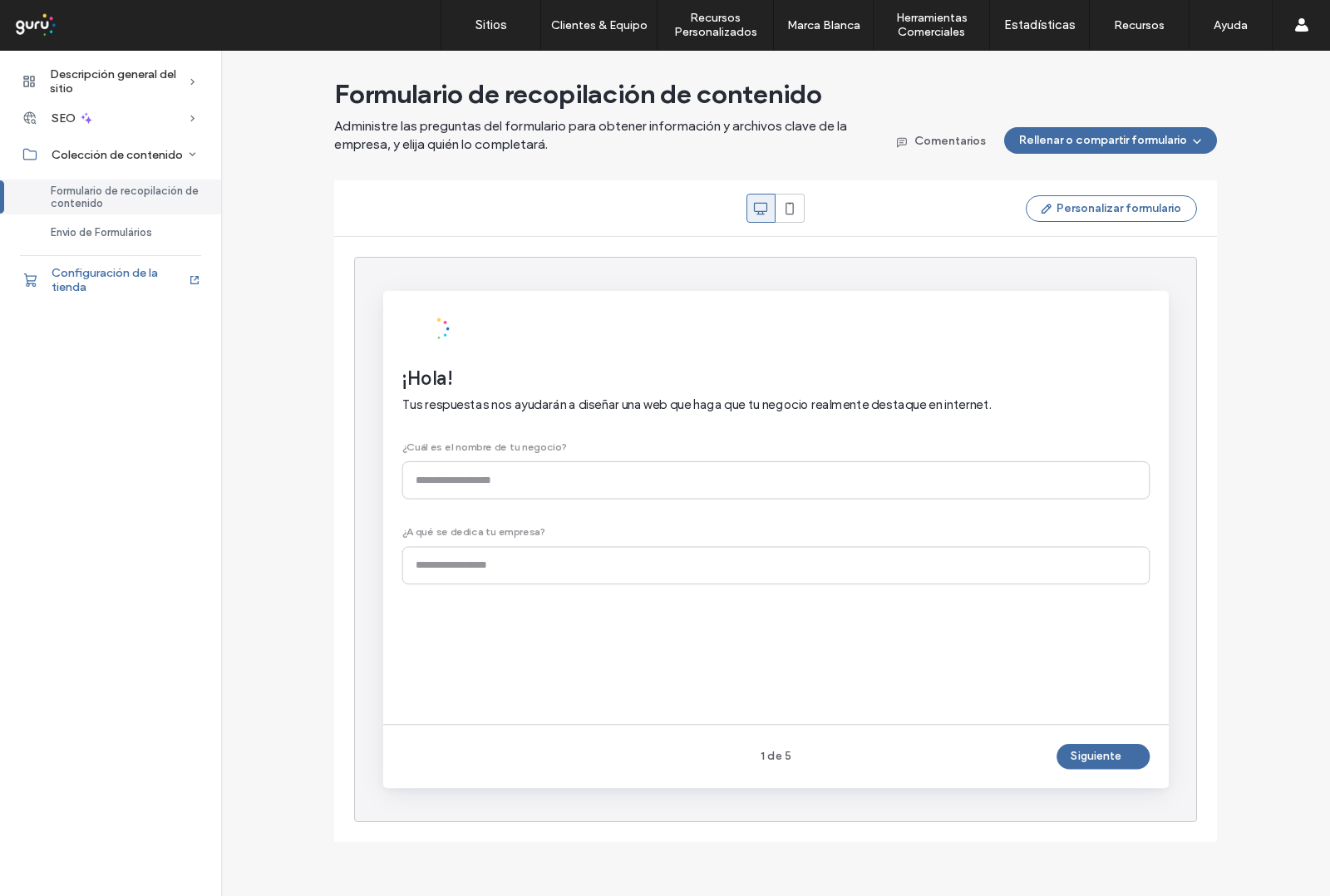 click on "Configuración de la tienda" at bounding box center (120, 280) 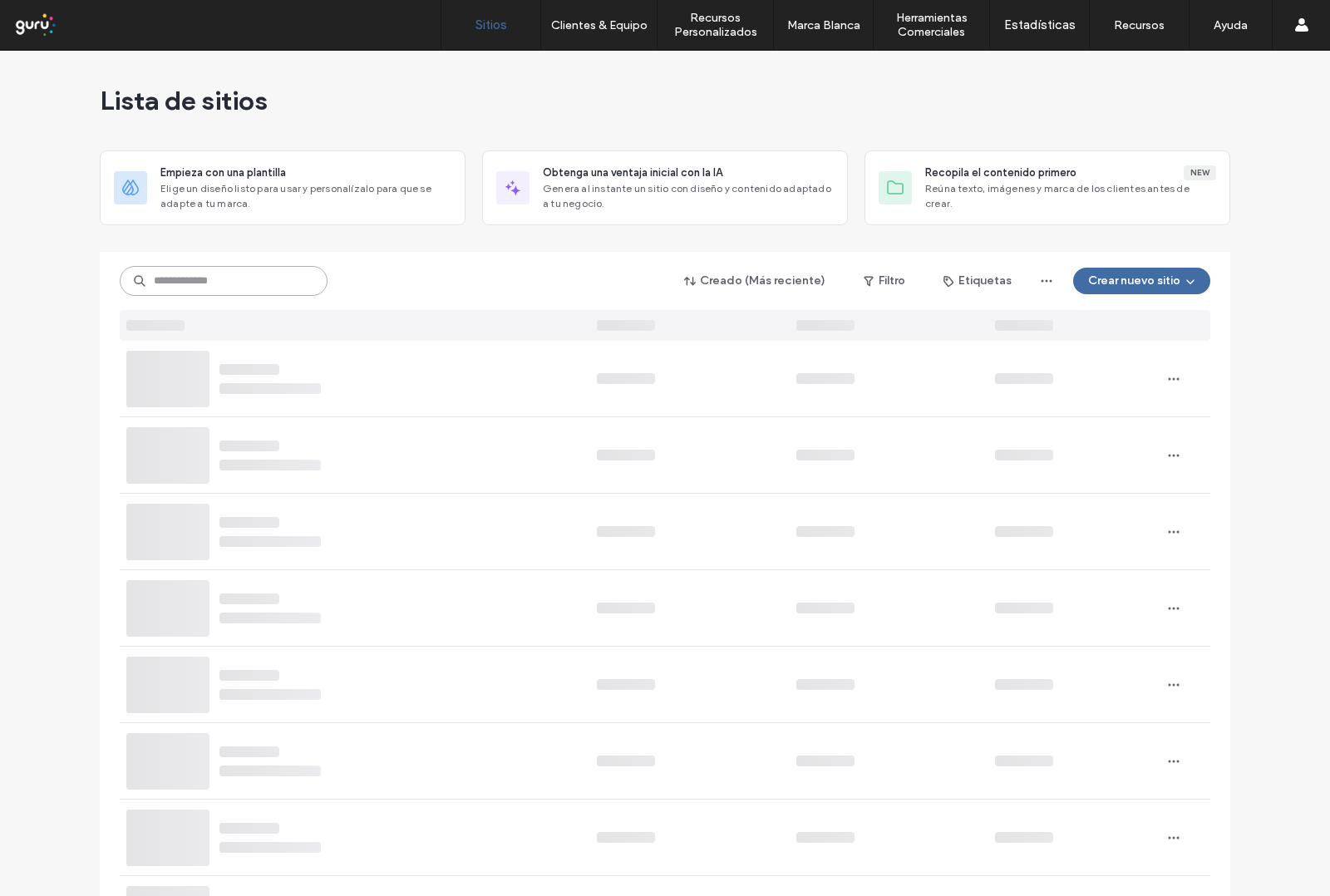 click at bounding box center (224, 281) 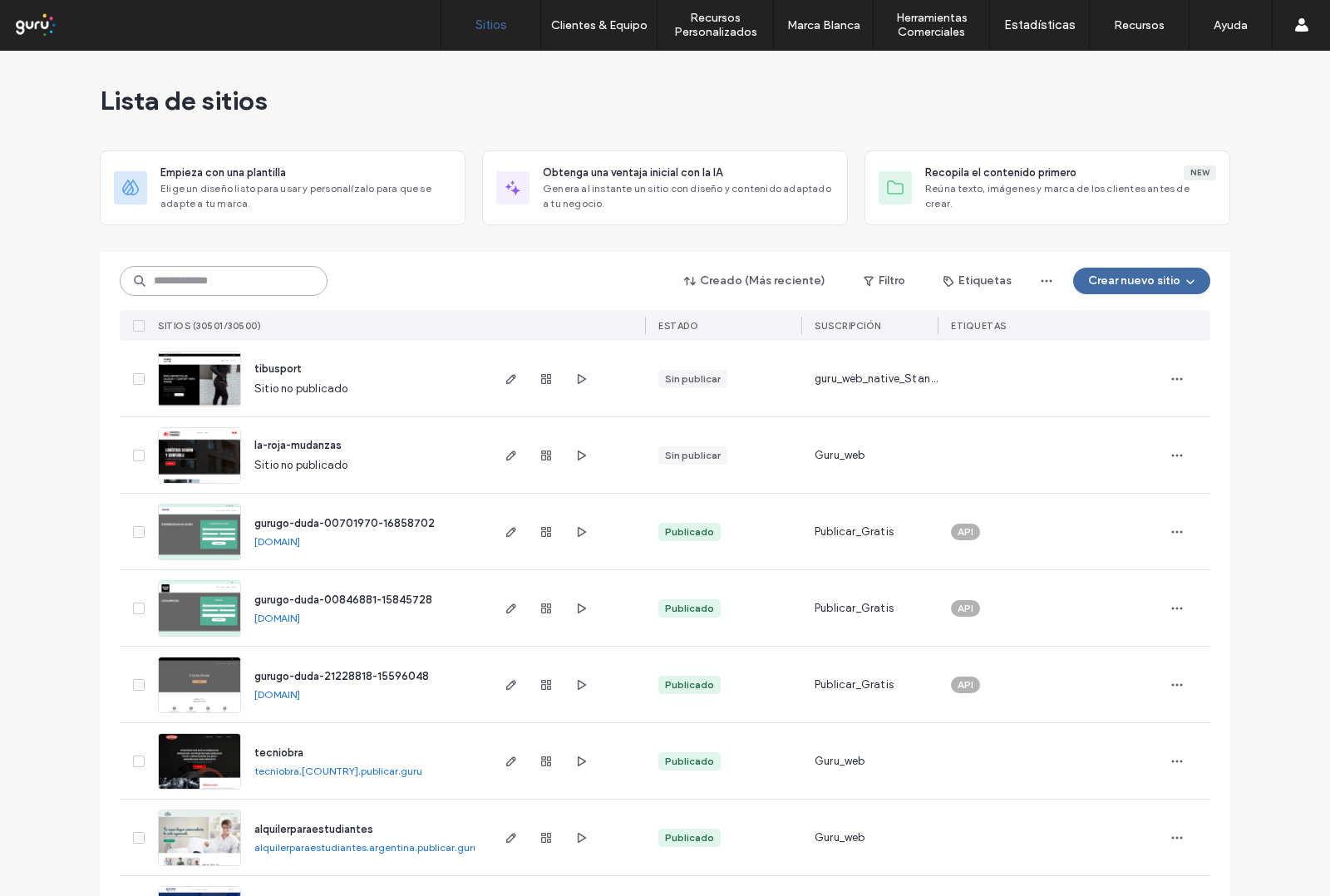 click at bounding box center [224, 281] 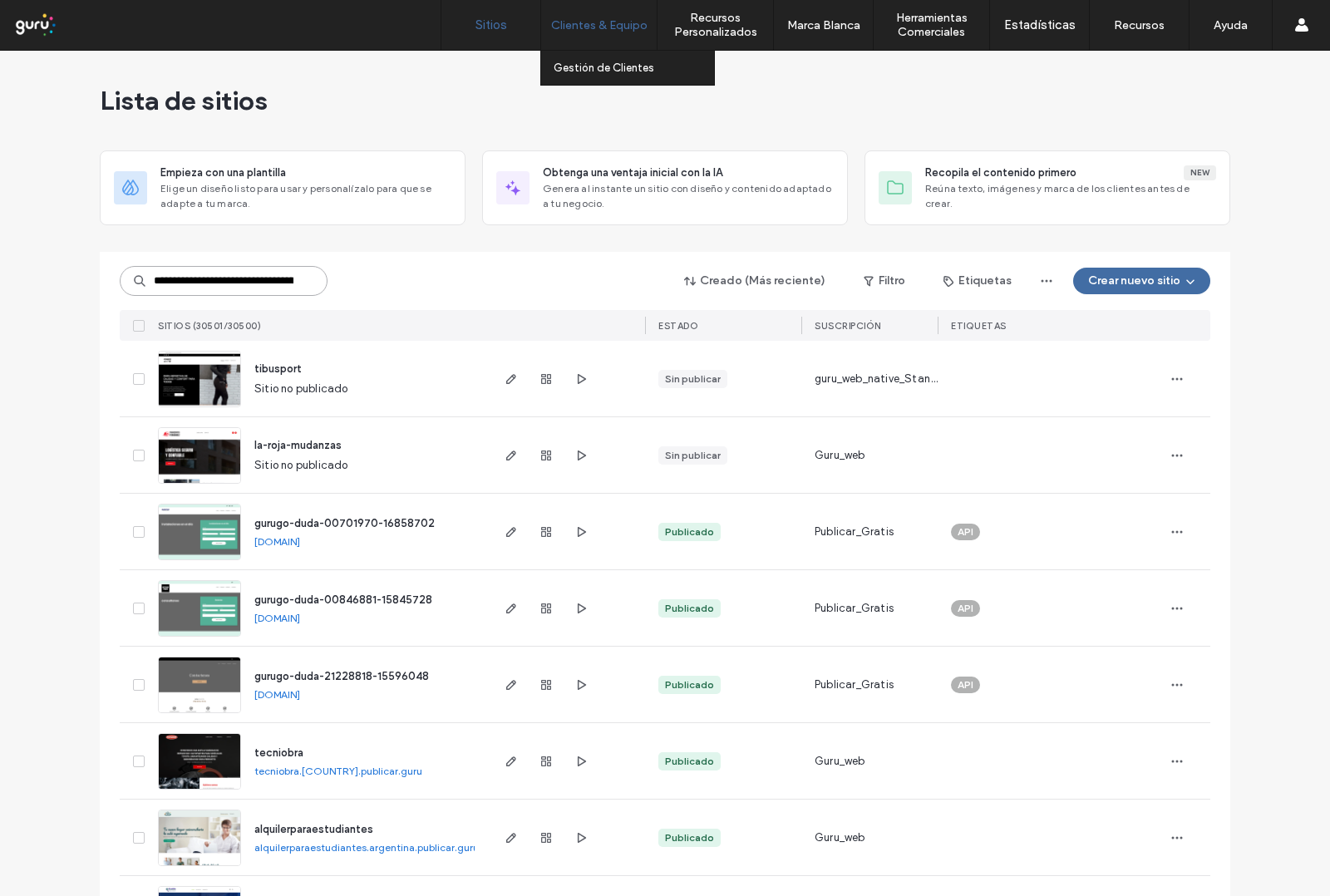 type on "**********" 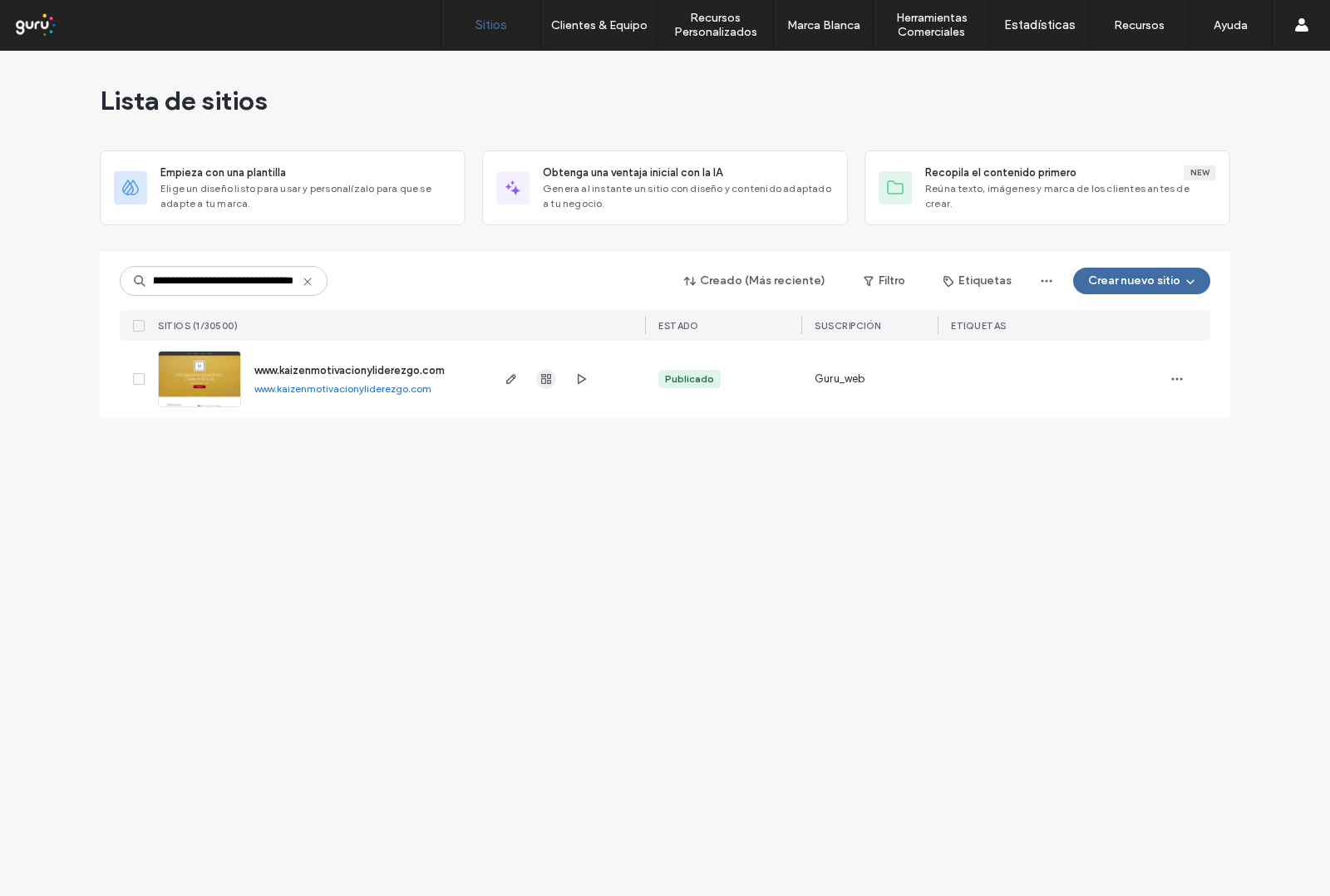 click 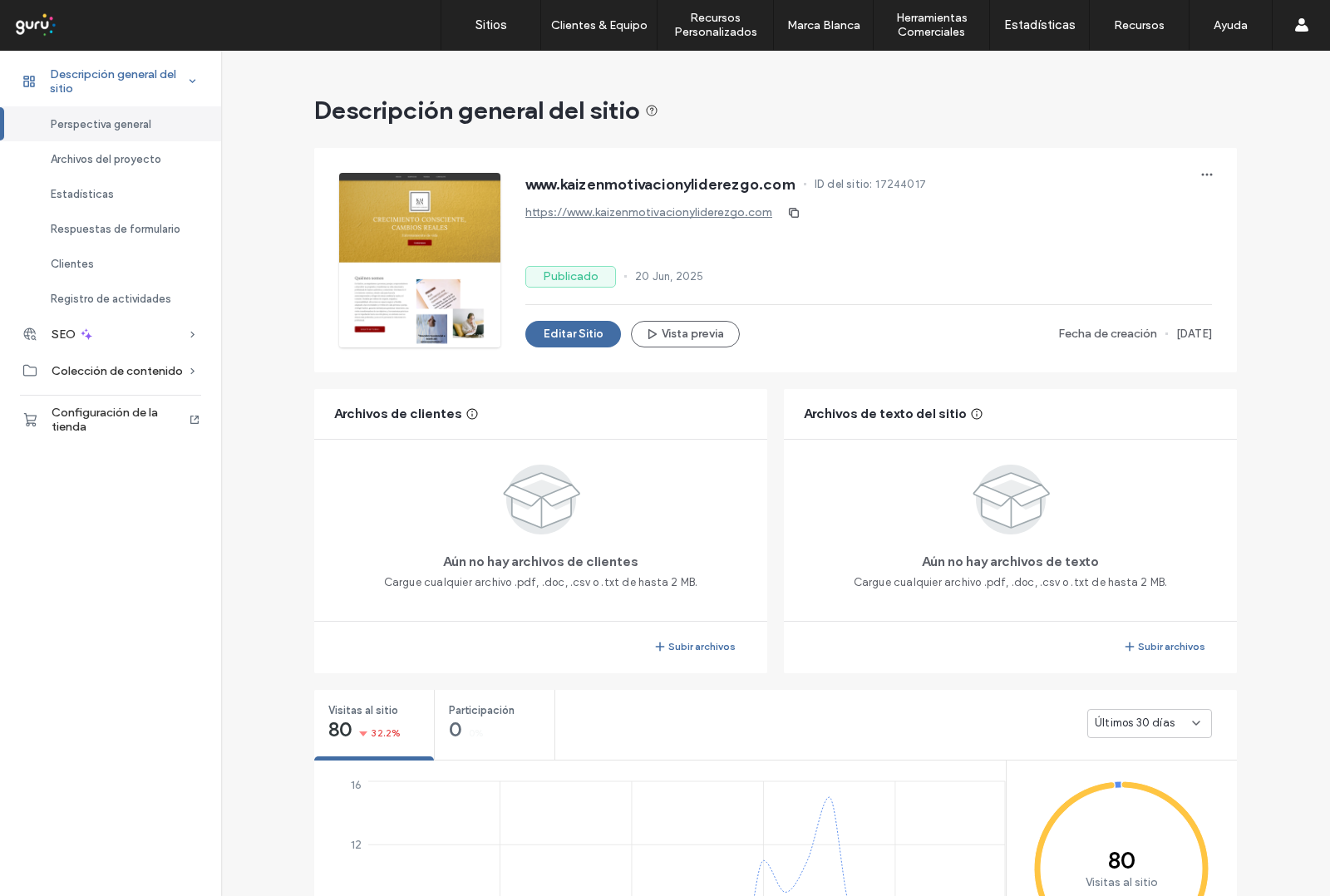 click at bounding box center [193, 81] 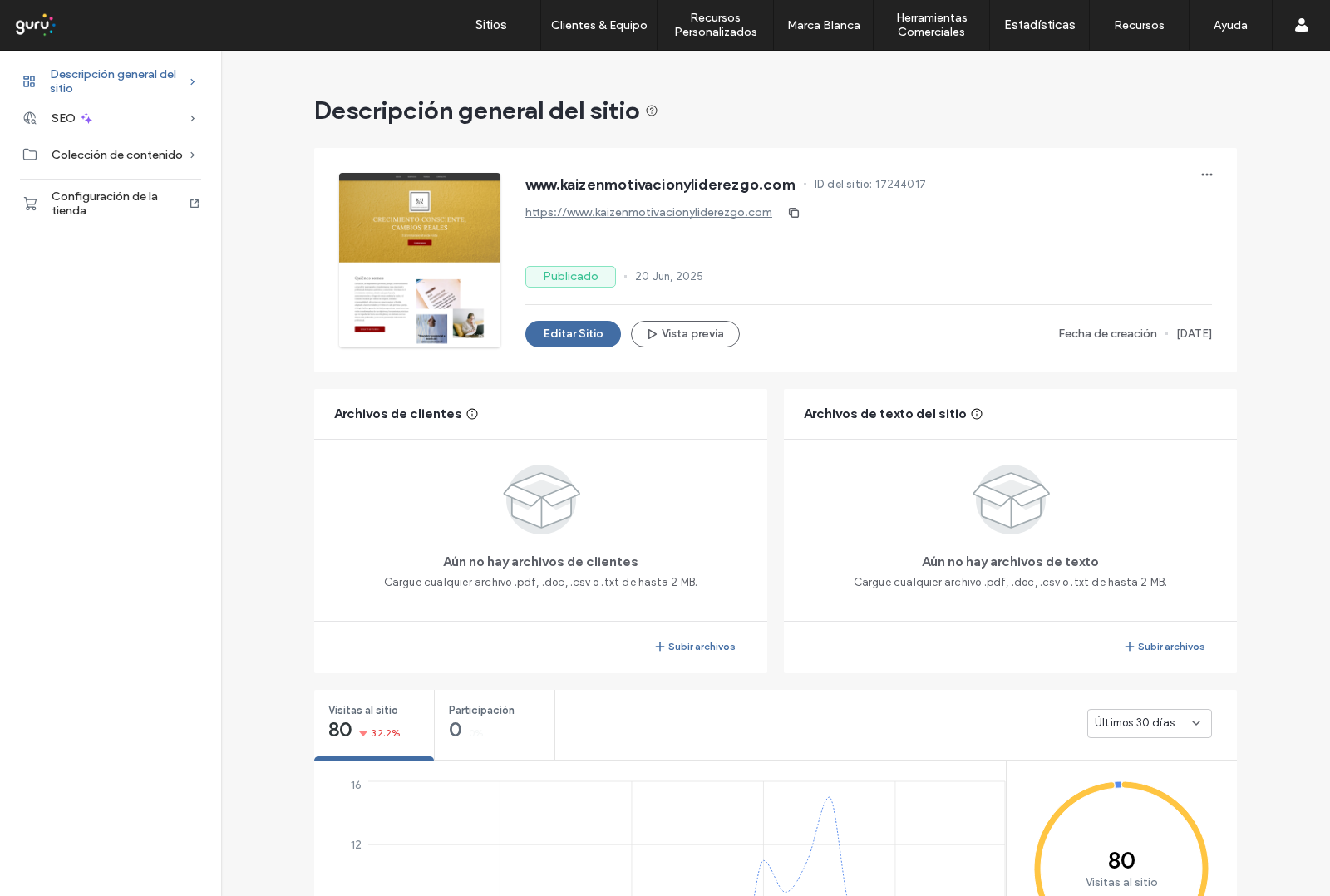 click on "Descripción general del sitio" at bounding box center (119, 81) 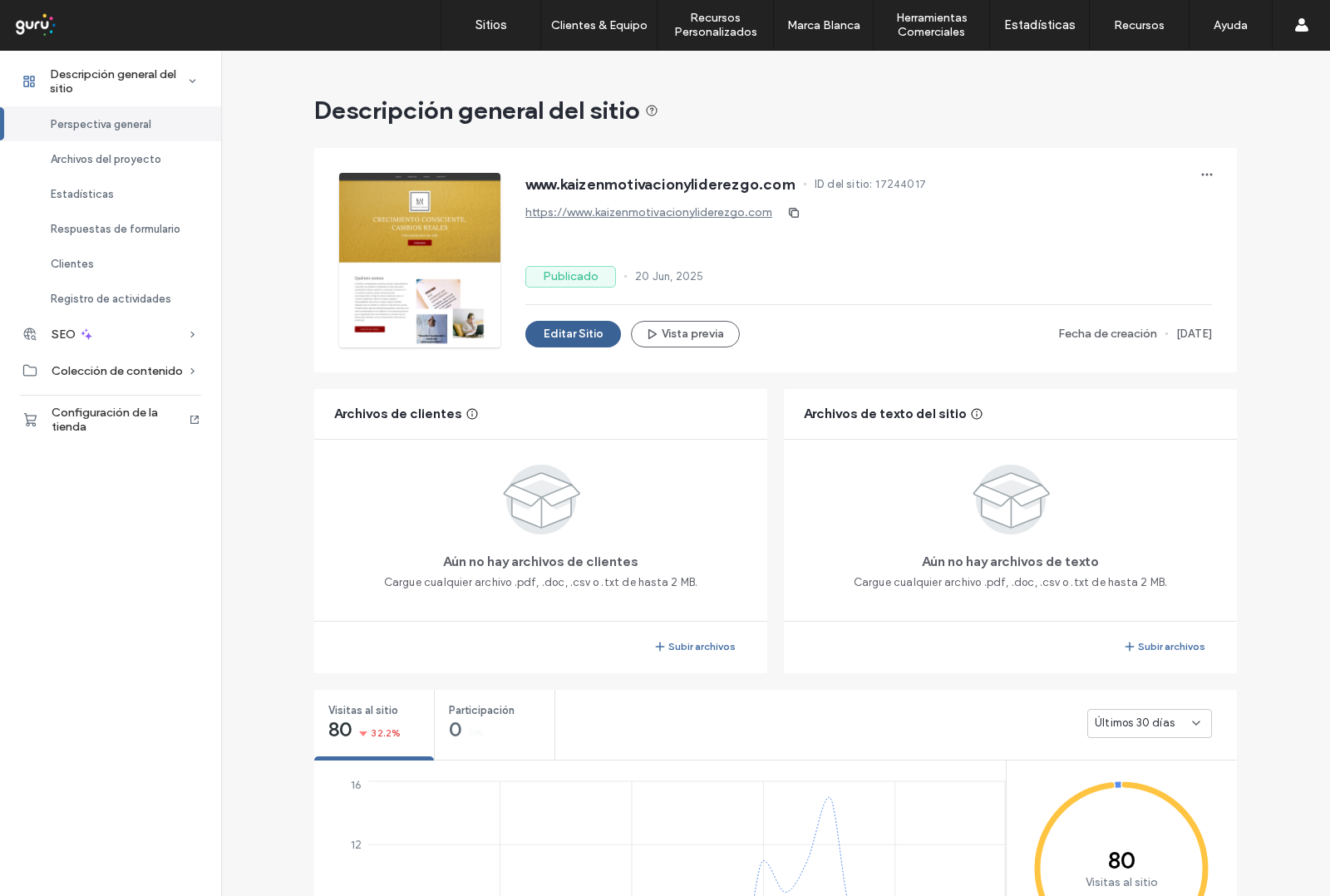 click on "Editar Sitio" at bounding box center [573, 334] 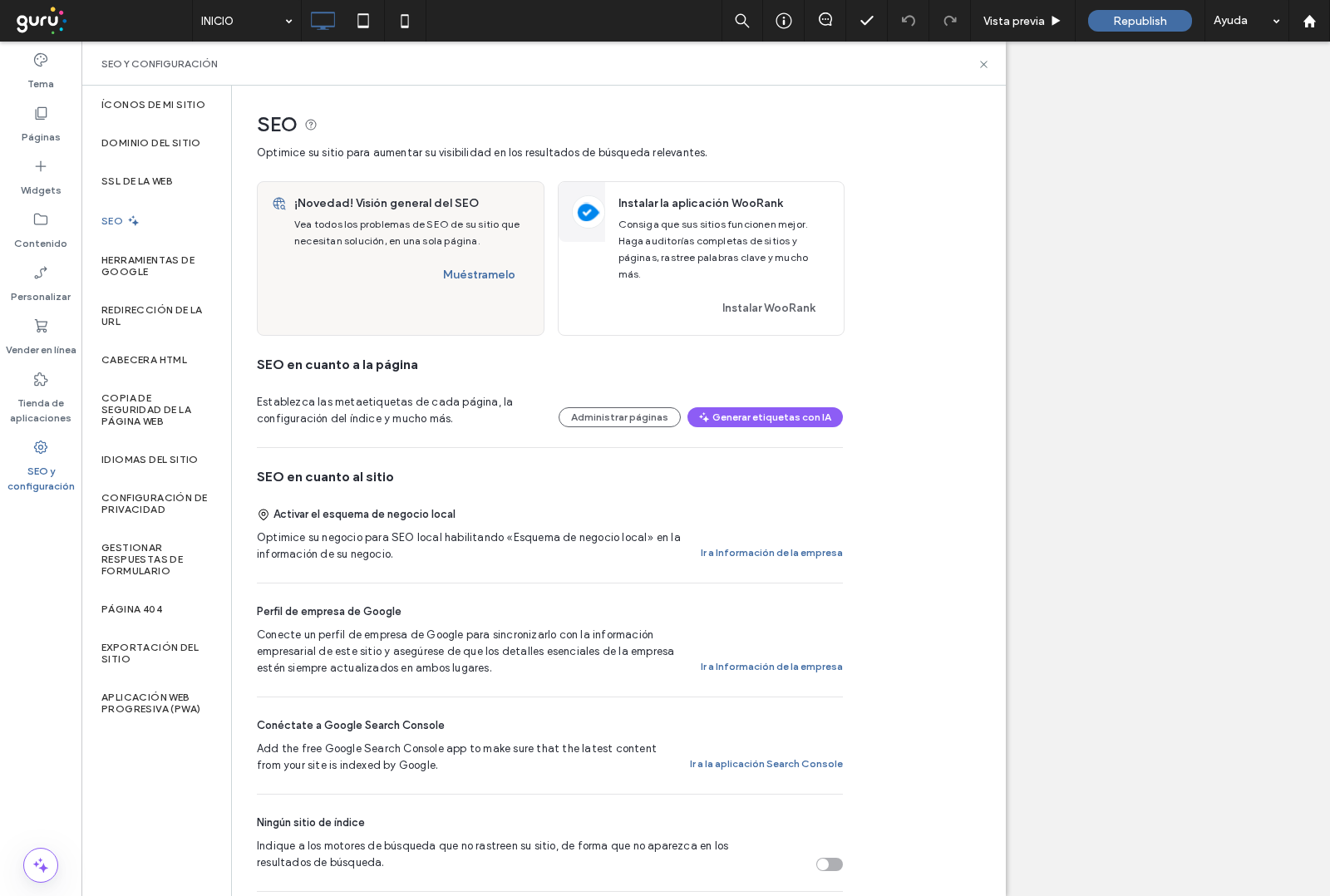 scroll, scrollTop: 0, scrollLeft: 0, axis: both 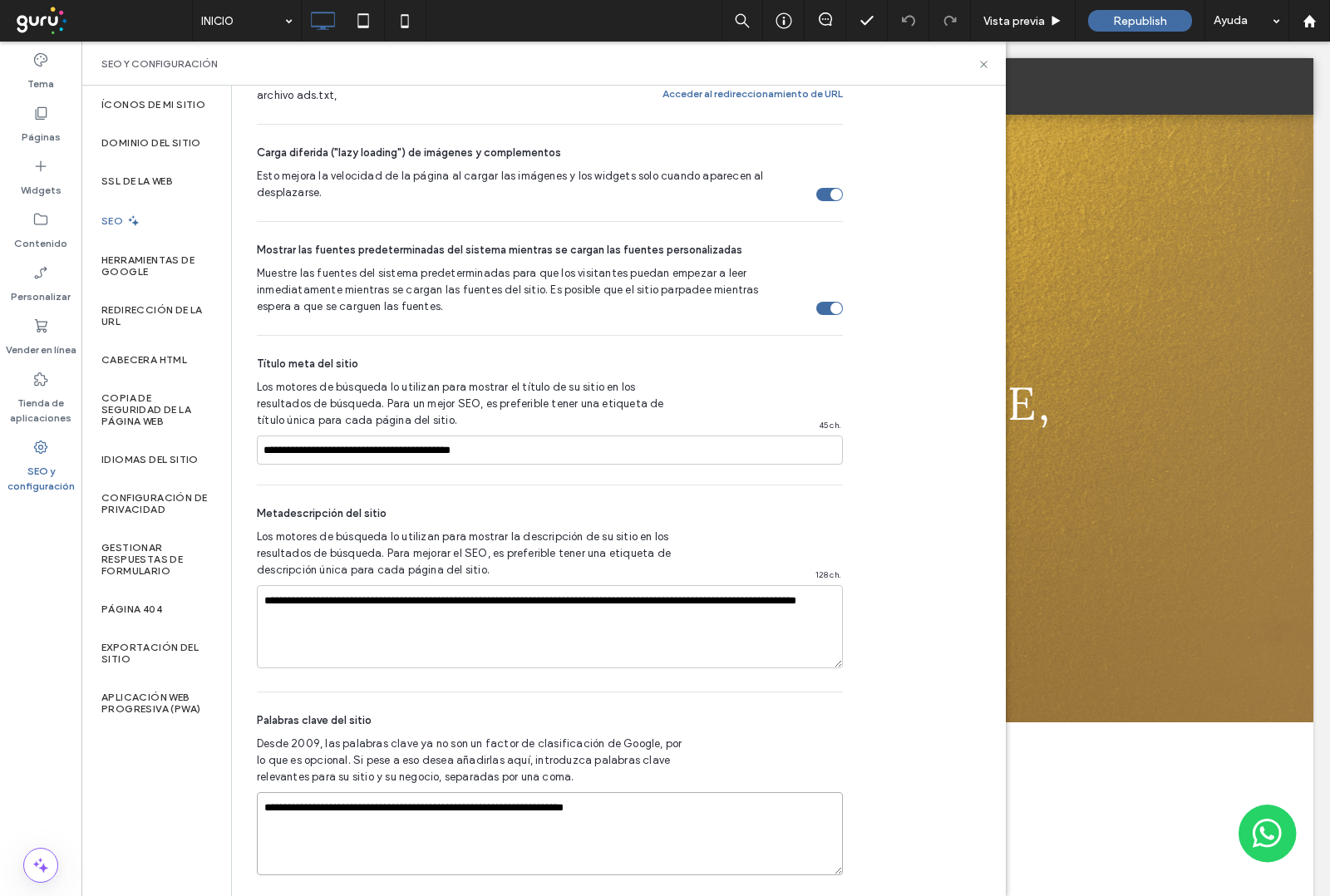 click on "**********" at bounding box center (549, 834) 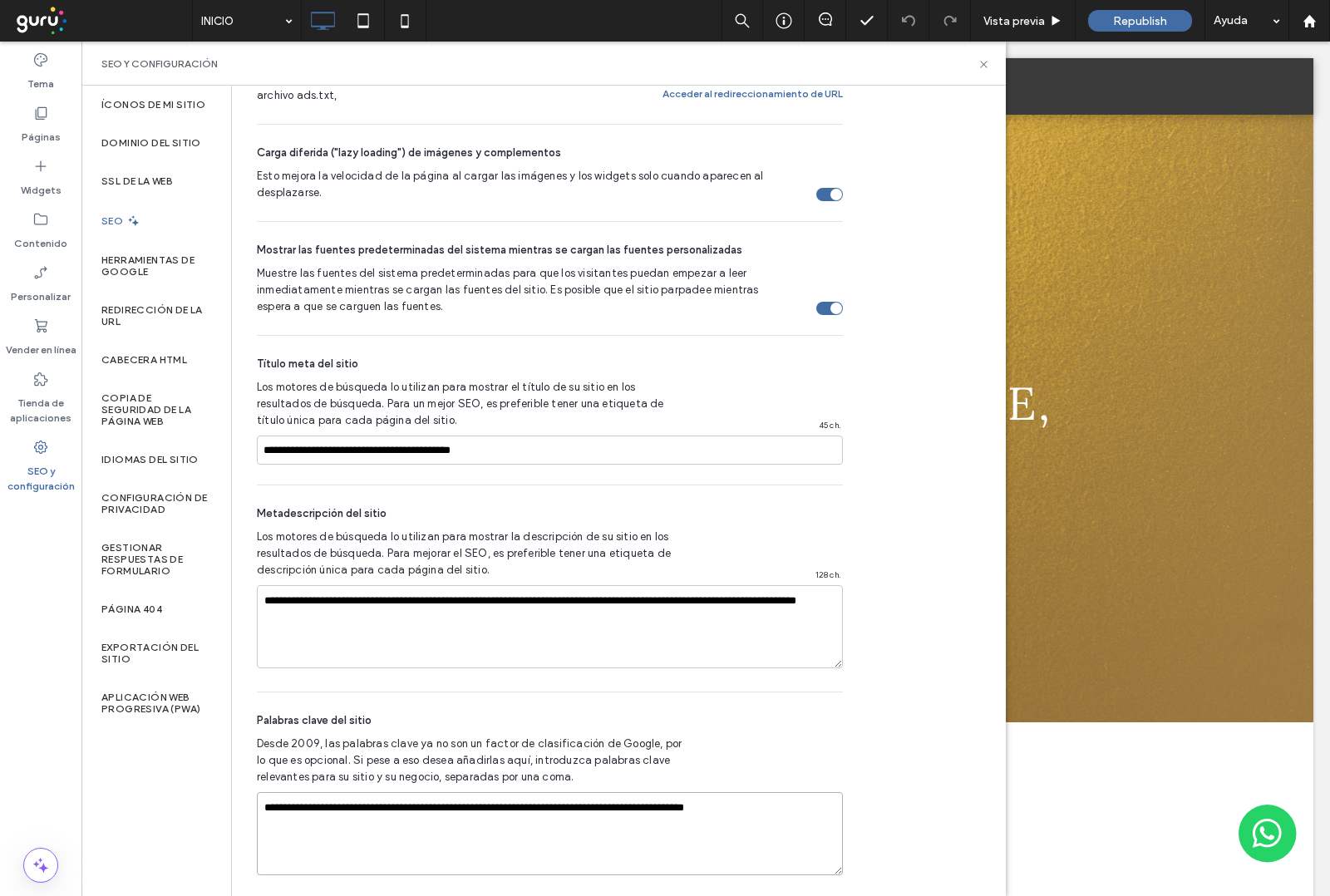 click on "**********" at bounding box center (549, 834) 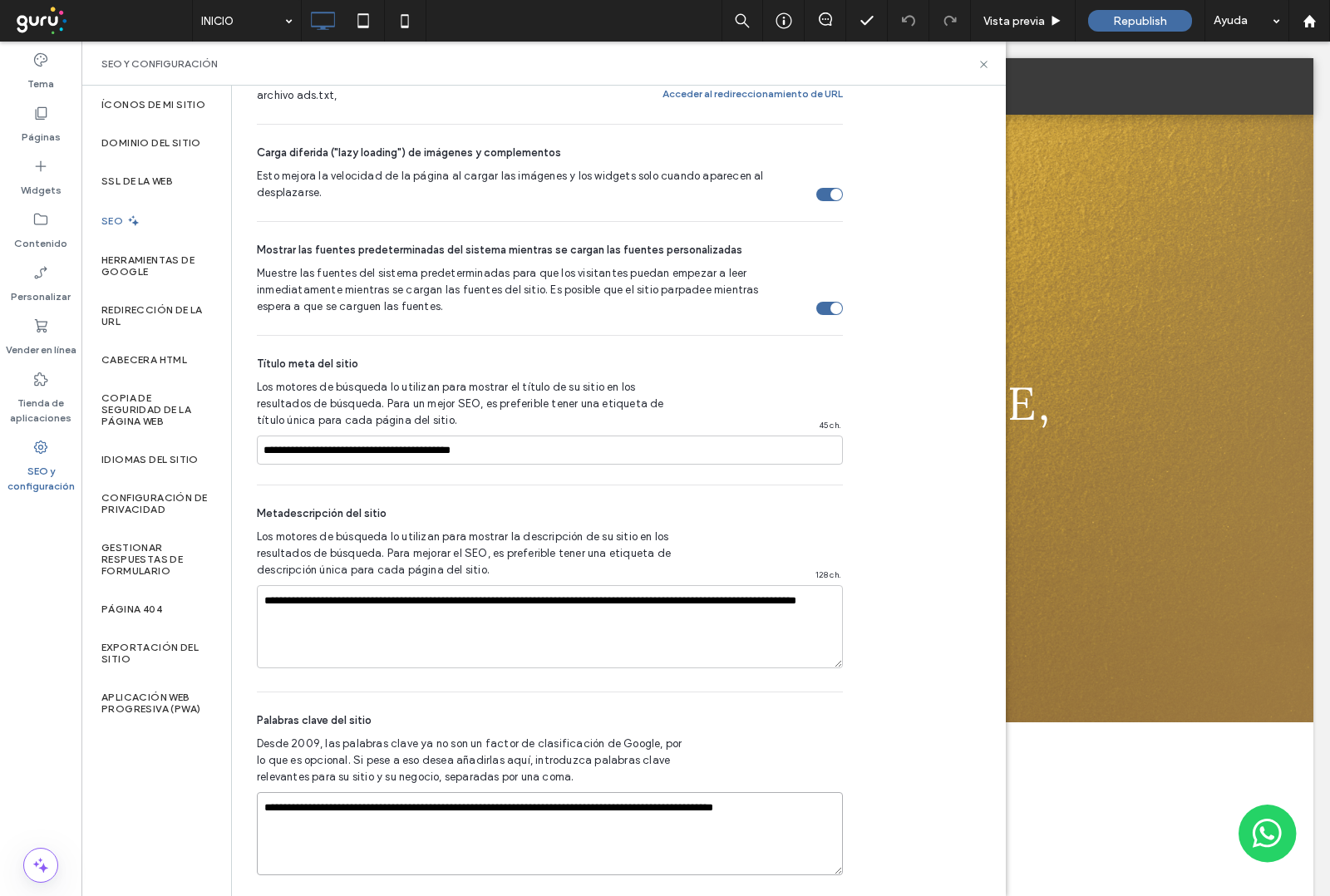 click on "**********" at bounding box center [549, 834] 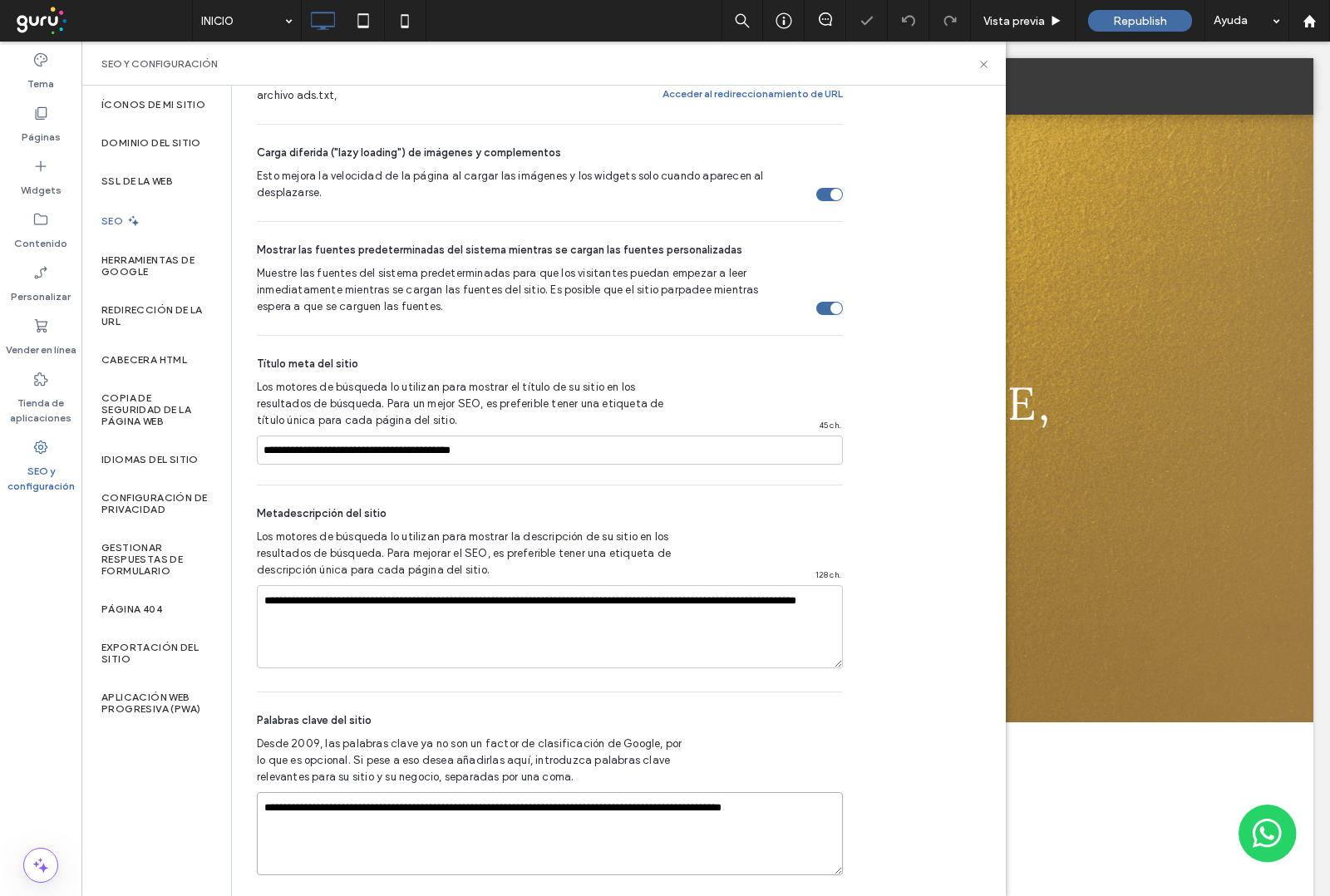 click on "**********" at bounding box center (549, 834) 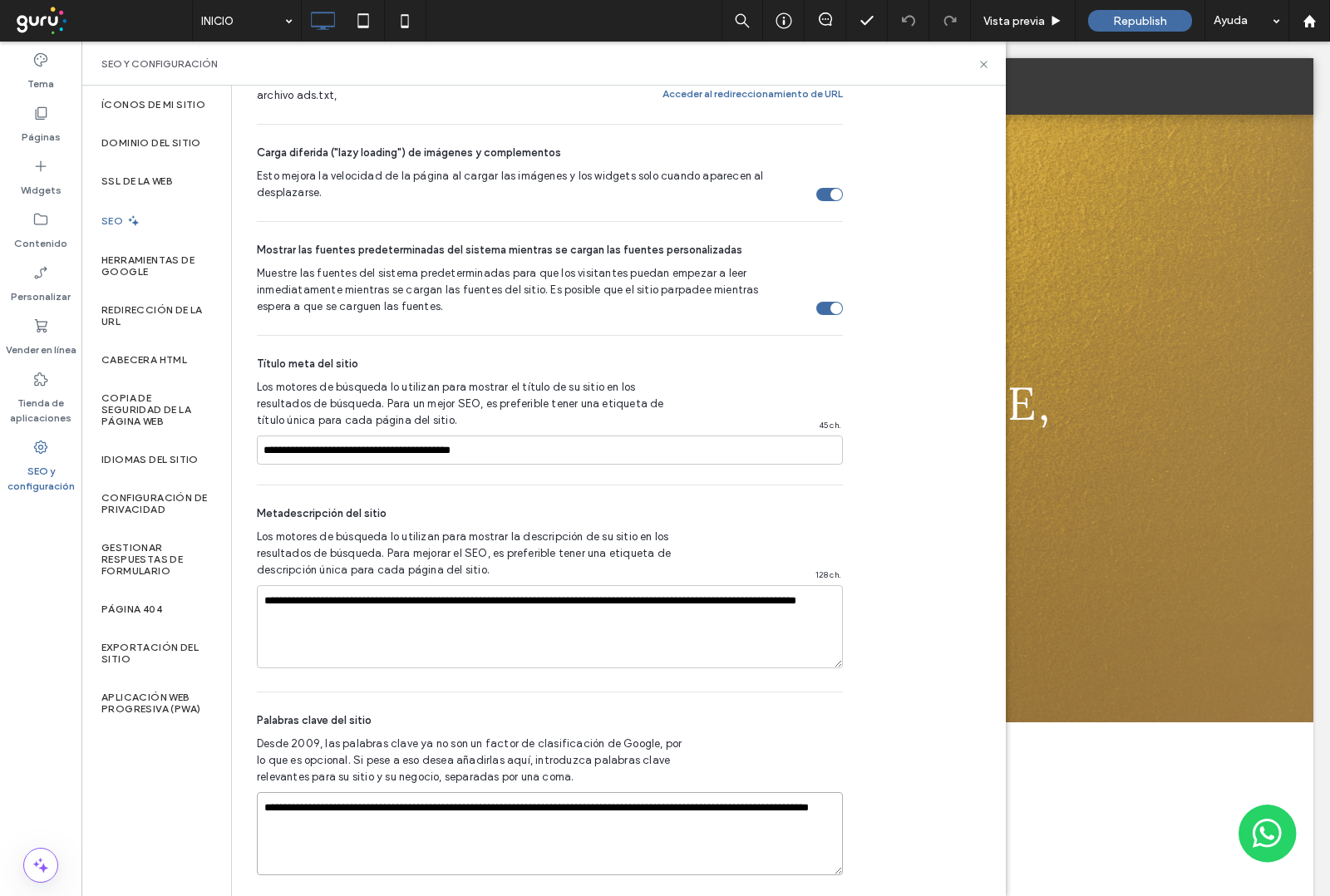 paste on "**********" 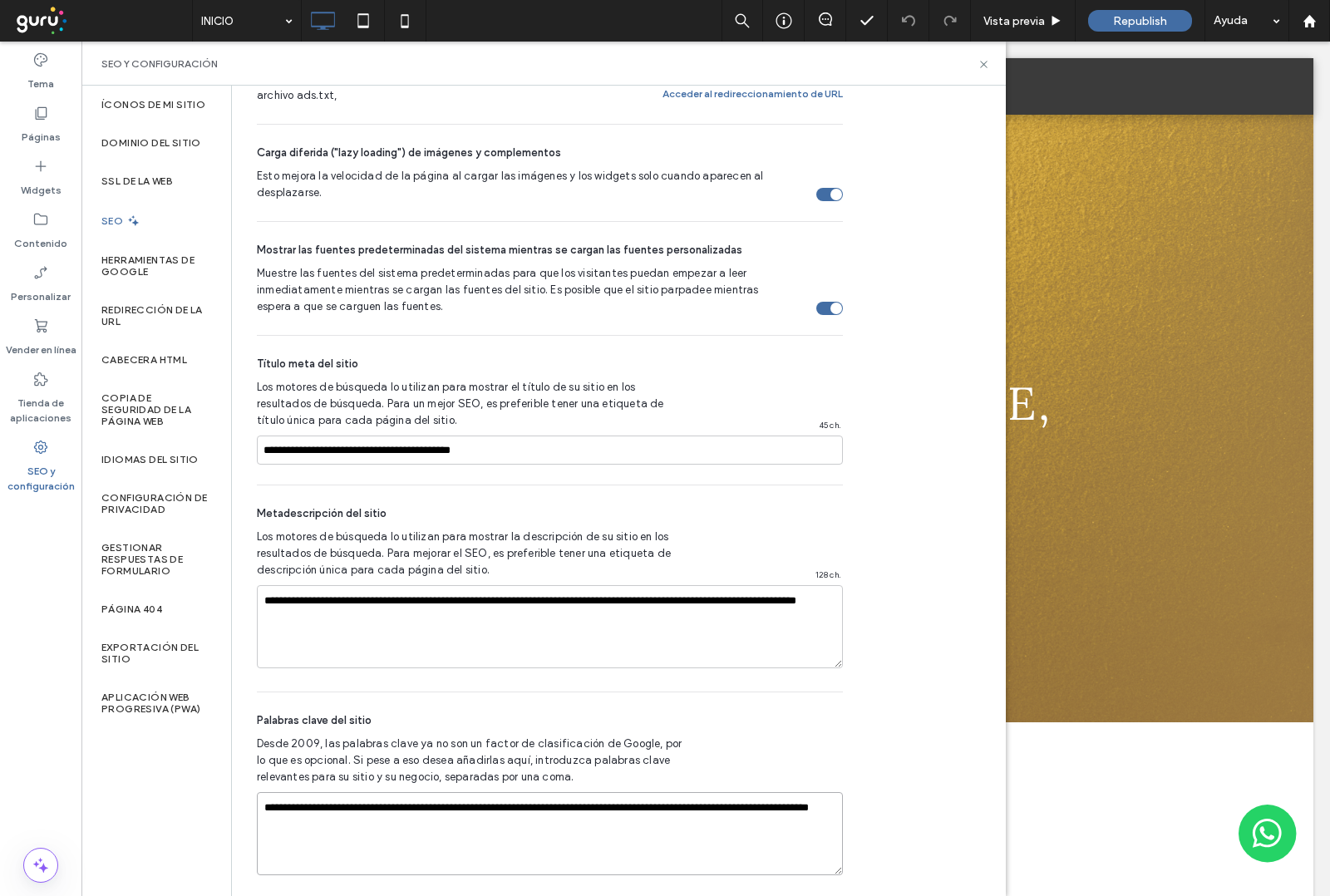 paste on "**********" 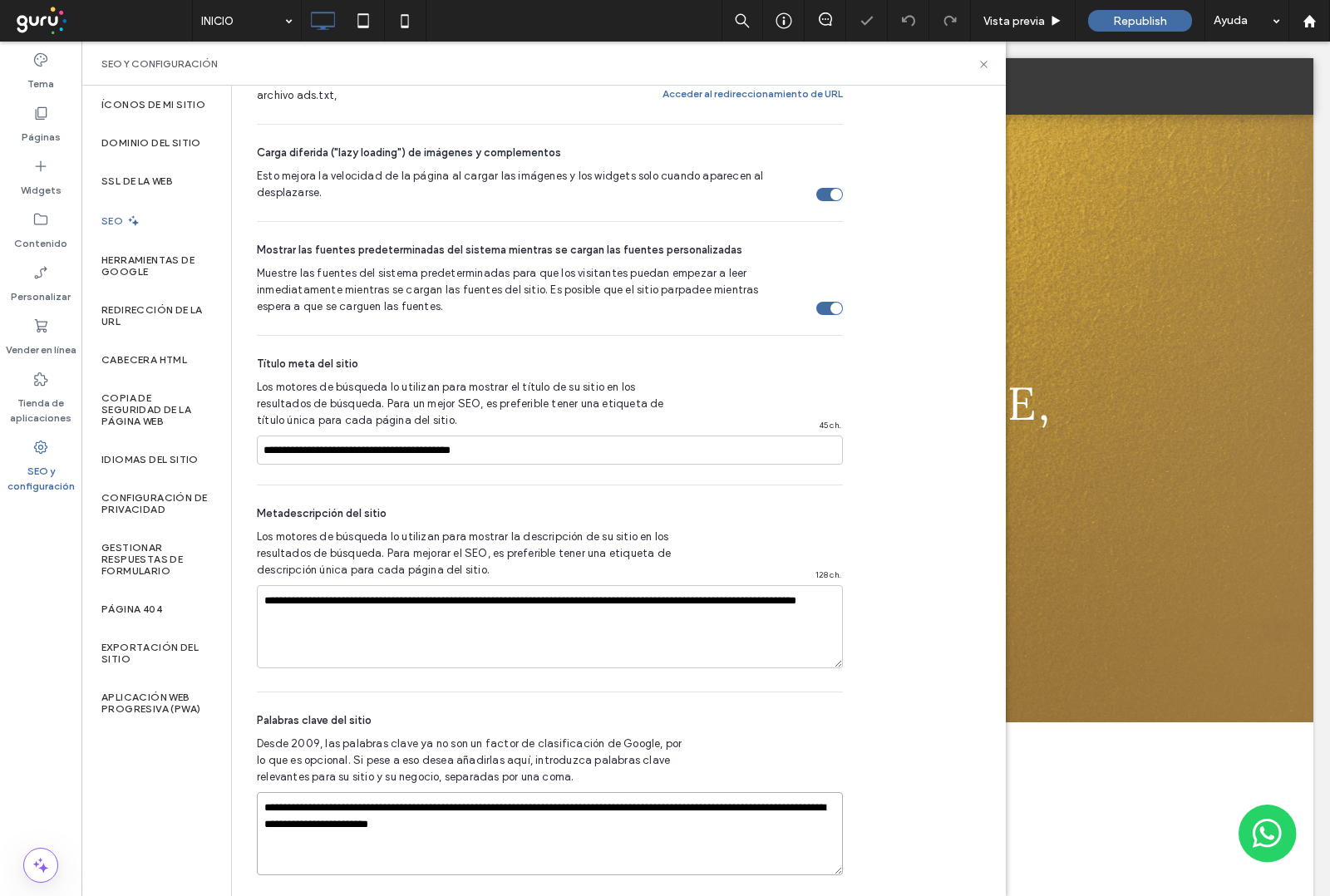 click on "**********" at bounding box center [549, 834] 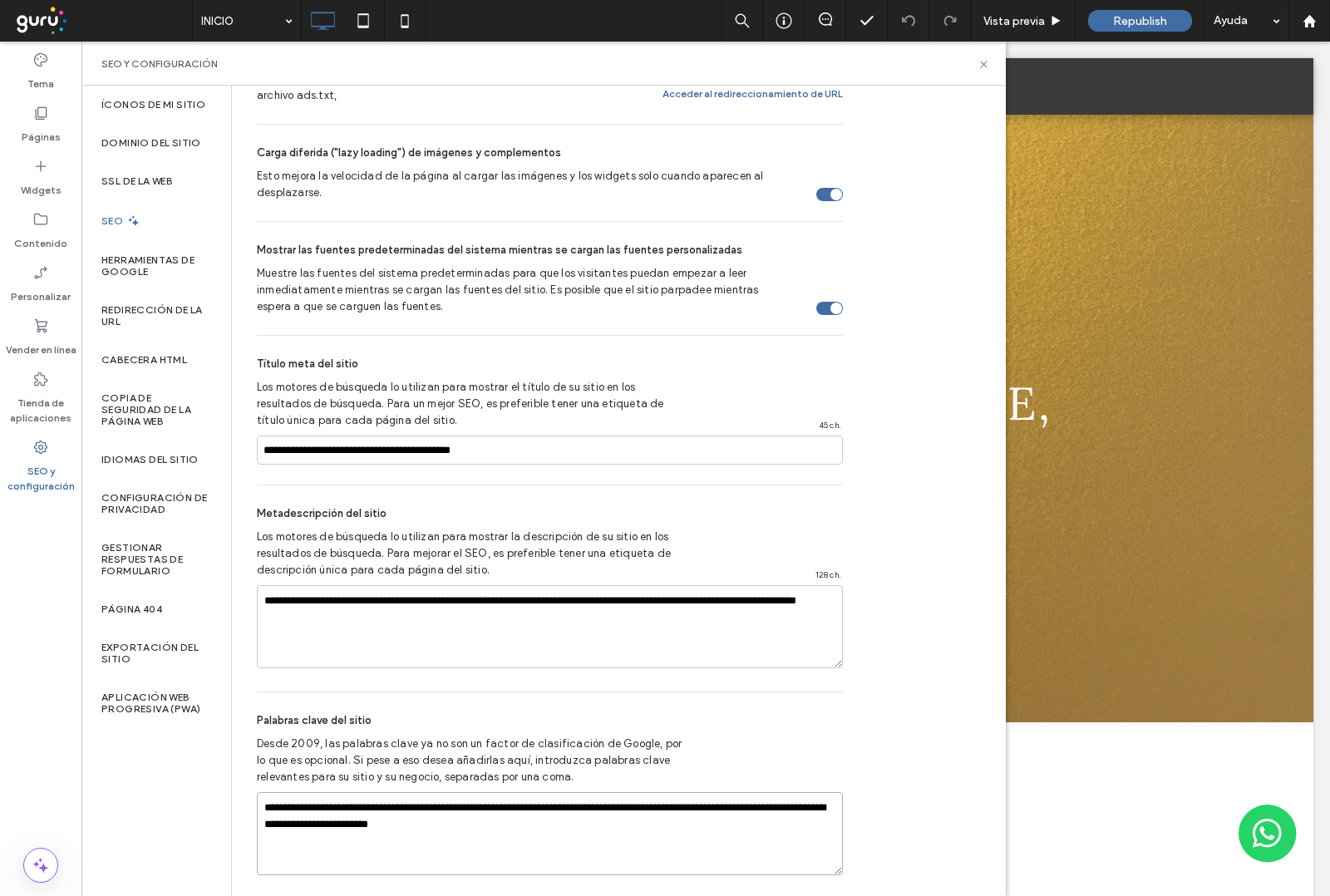 click on "**********" at bounding box center [549, 834] 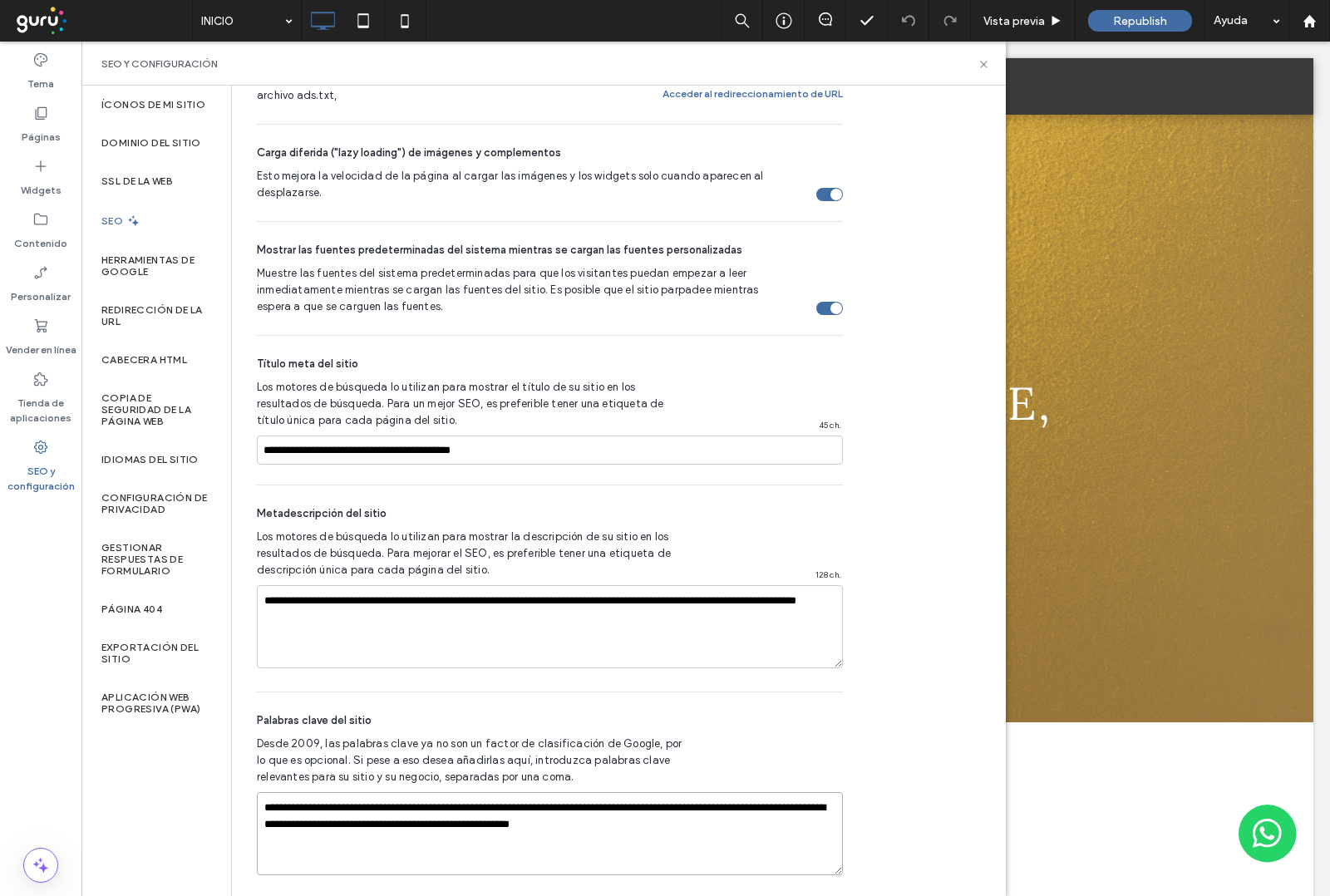 type on "**********" 